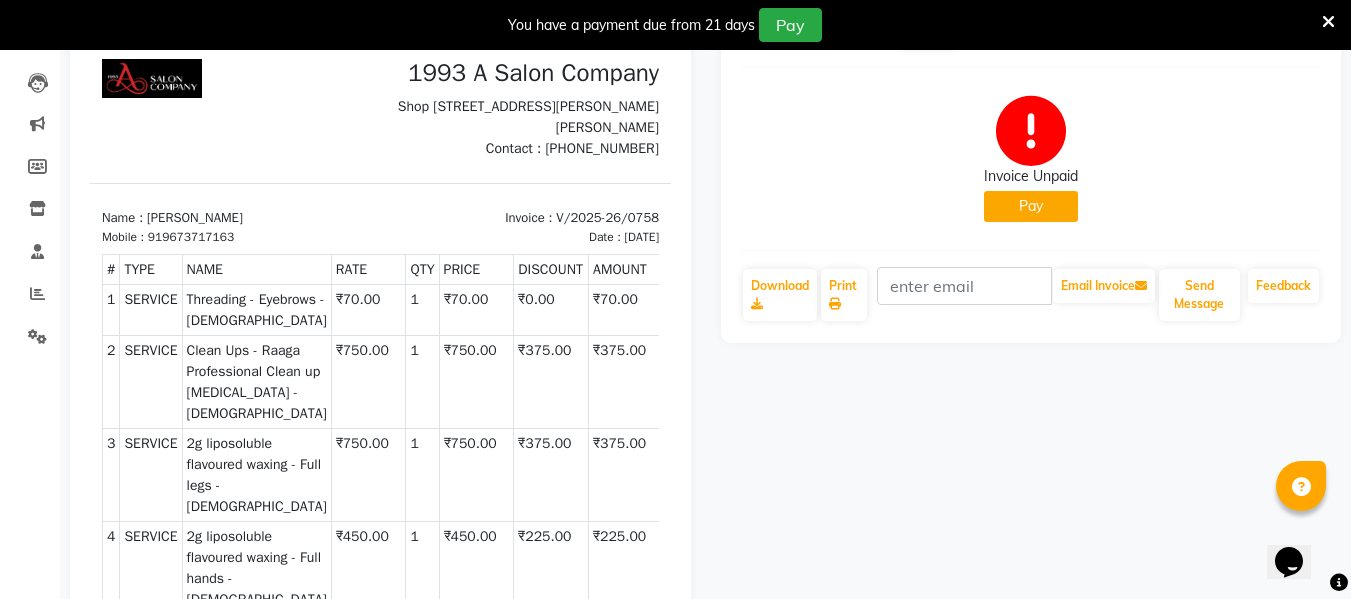 scroll, scrollTop: 0, scrollLeft: 0, axis: both 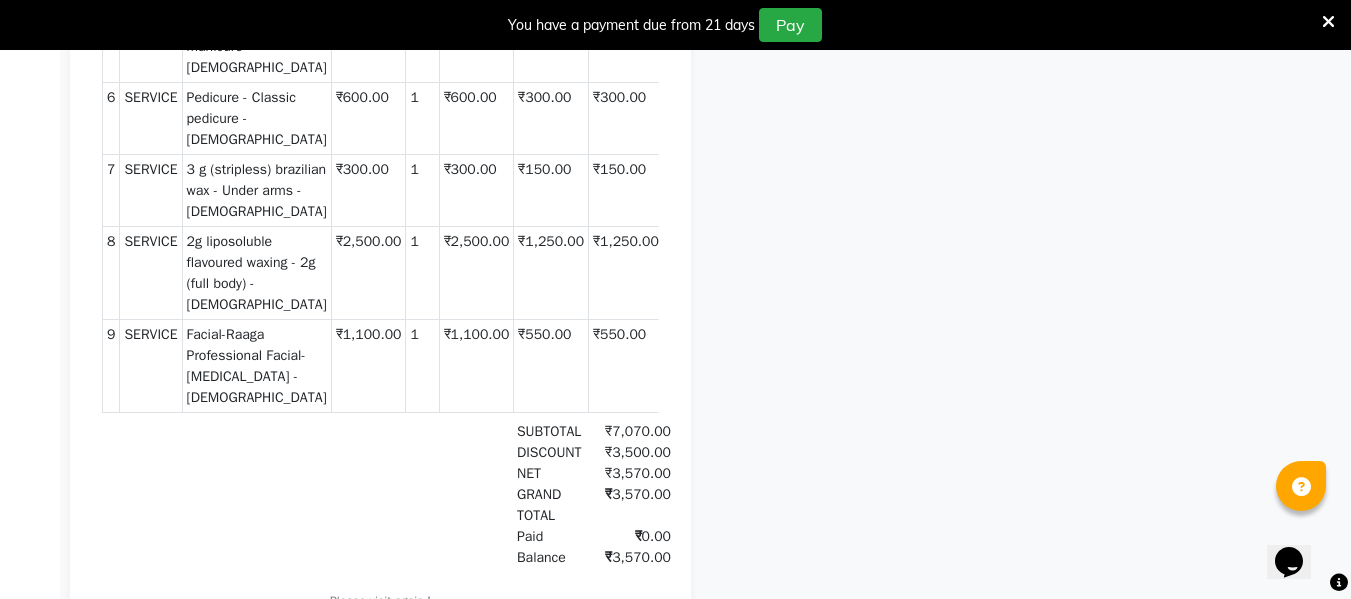 click on "broma shah  Prebook   Invoice Unpaid   Pay  Download  Print   Email Invoice   Send Message Feedback" 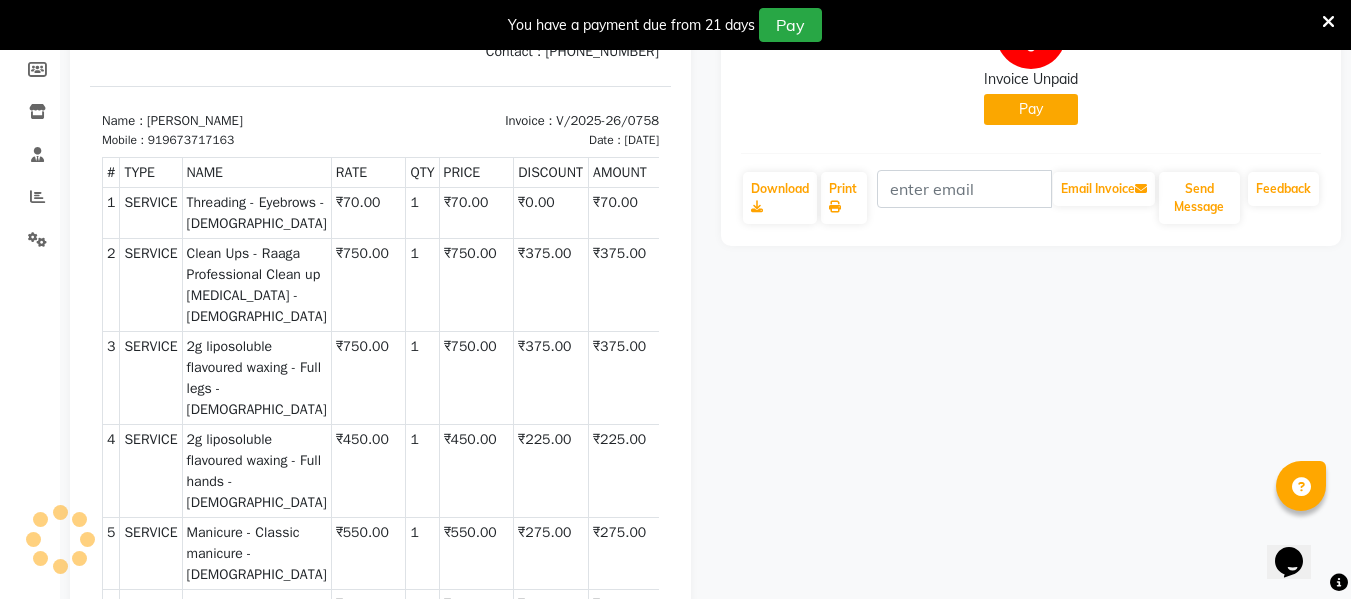 scroll, scrollTop: 0, scrollLeft: 0, axis: both 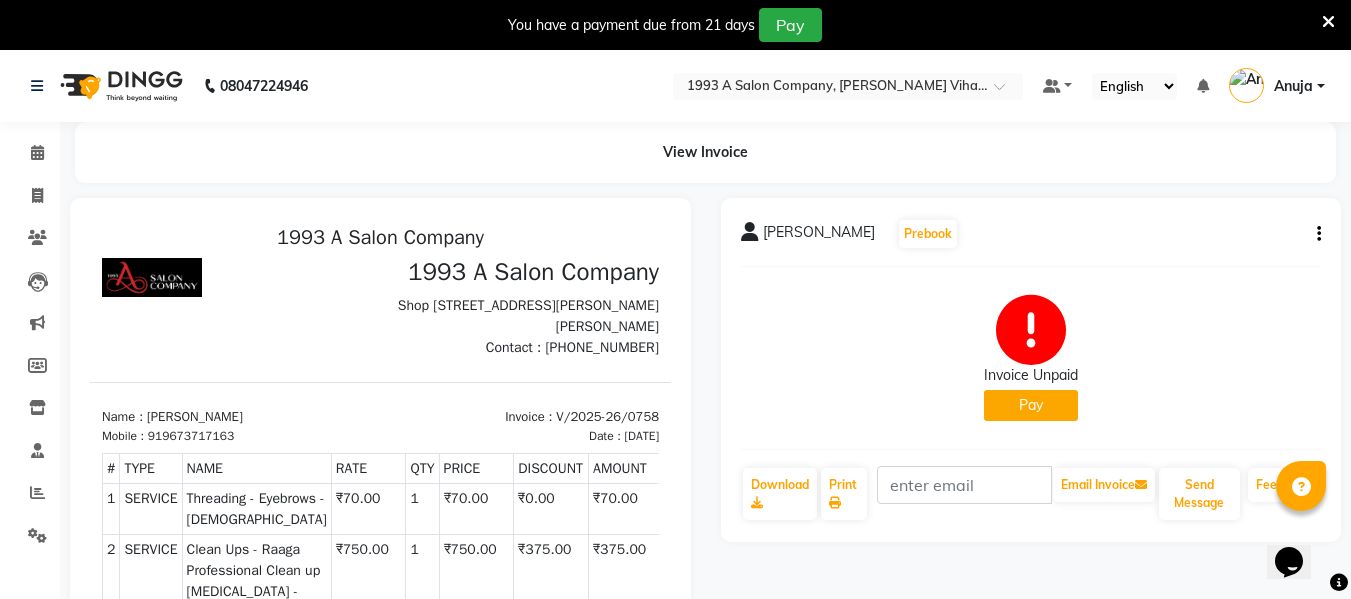 click on "Shop No.1 & 2, Ground Floor, Crystal Castle Phase-2, Salunke Vihar Rd, Wanowrie, Pune, Maharashtra 411040" at bounding box center [526, 316] 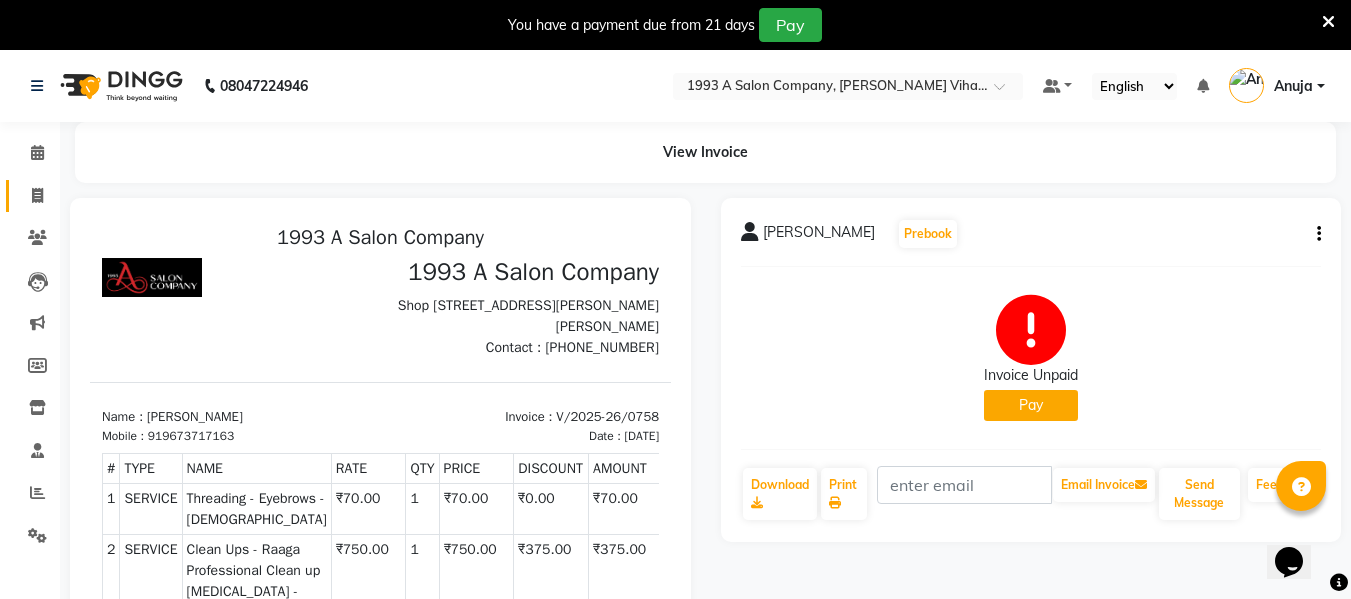 click on "Invoice" 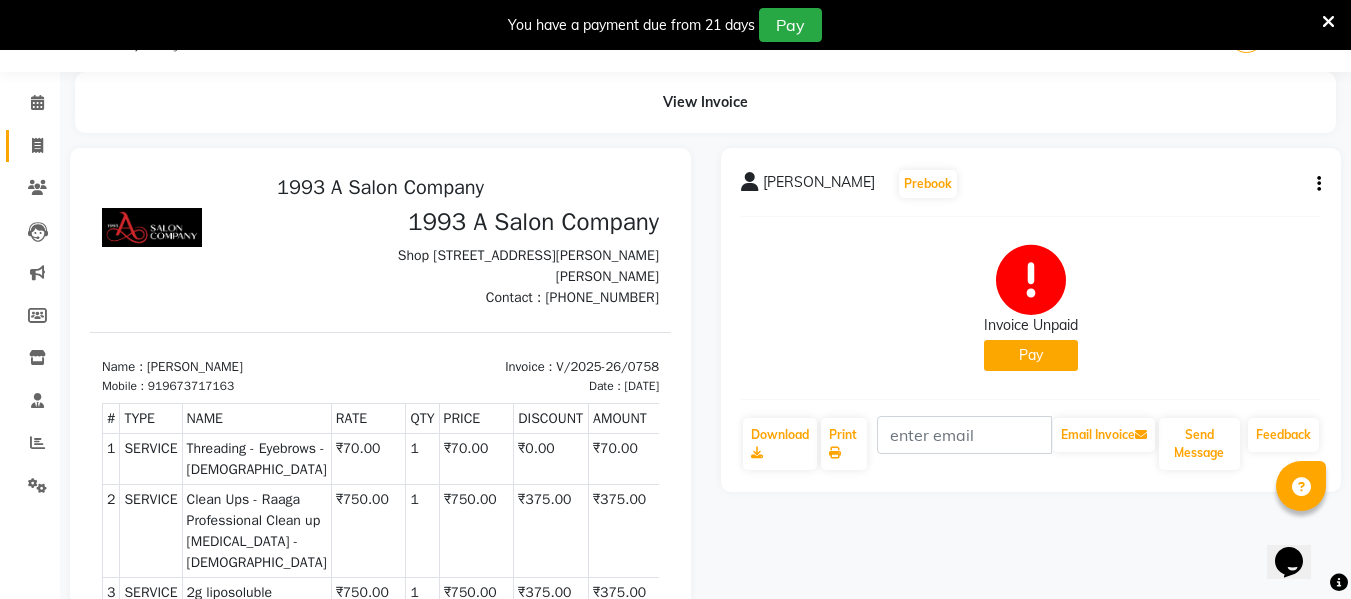 select on "4955" 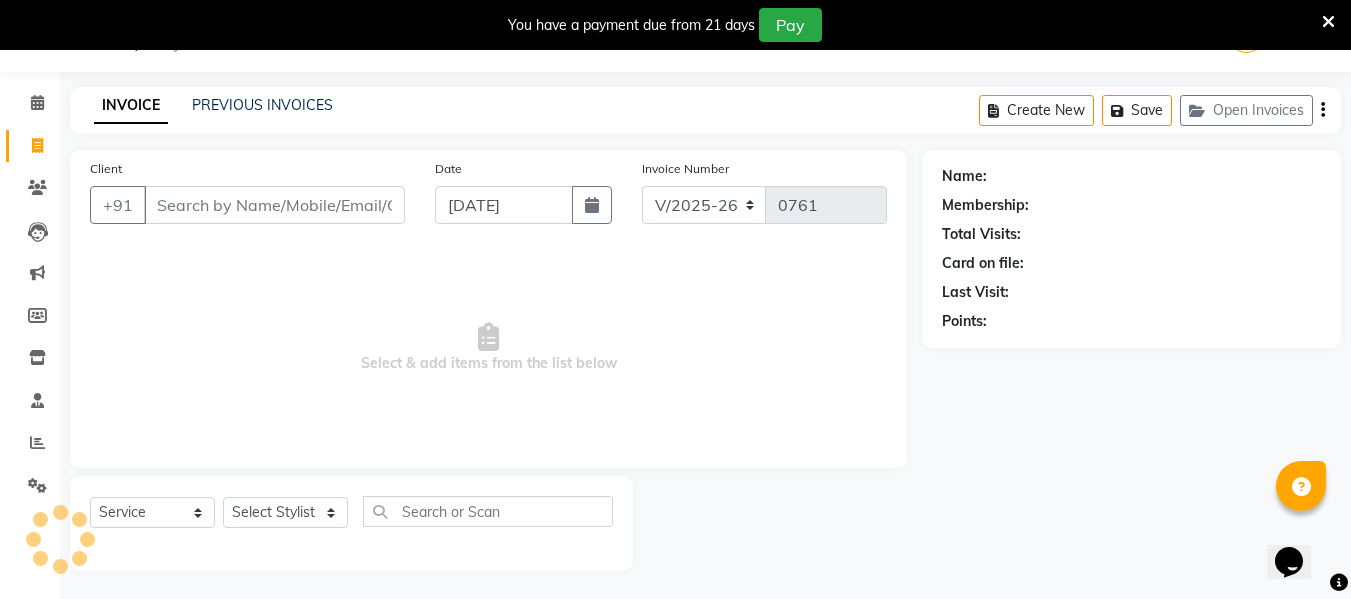 scroll, scrollTop: 52, scrollLeft: 0, axis: vertical 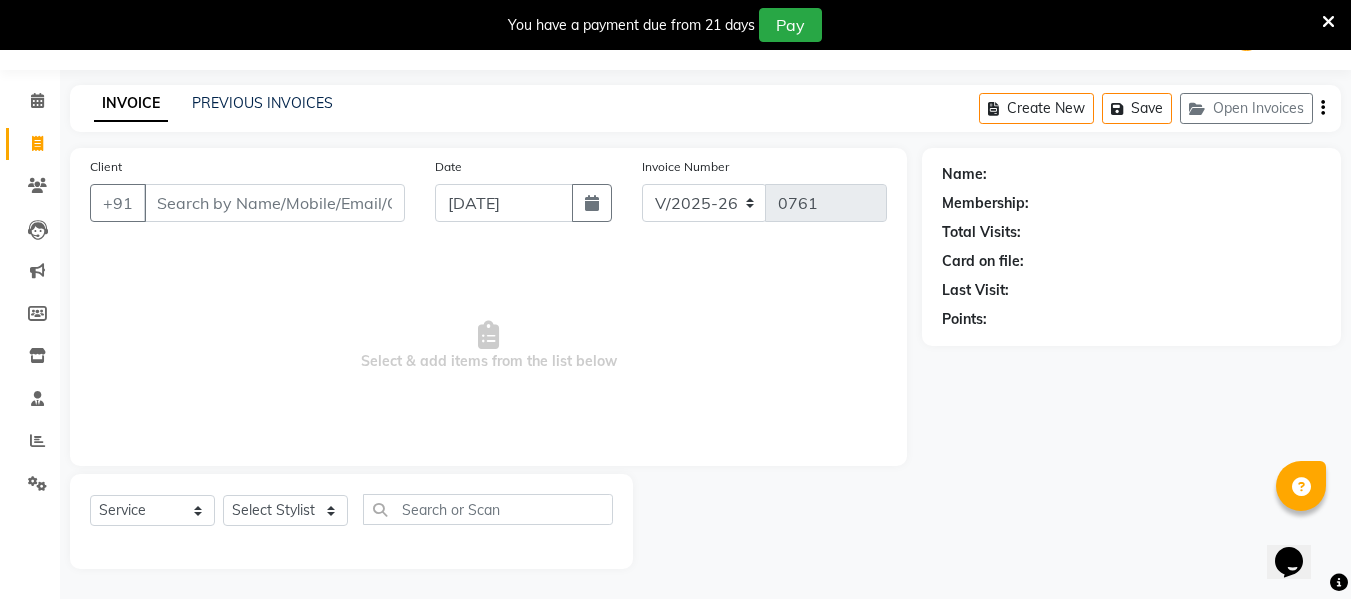 click on "Client" at bounding box center (274, 203) 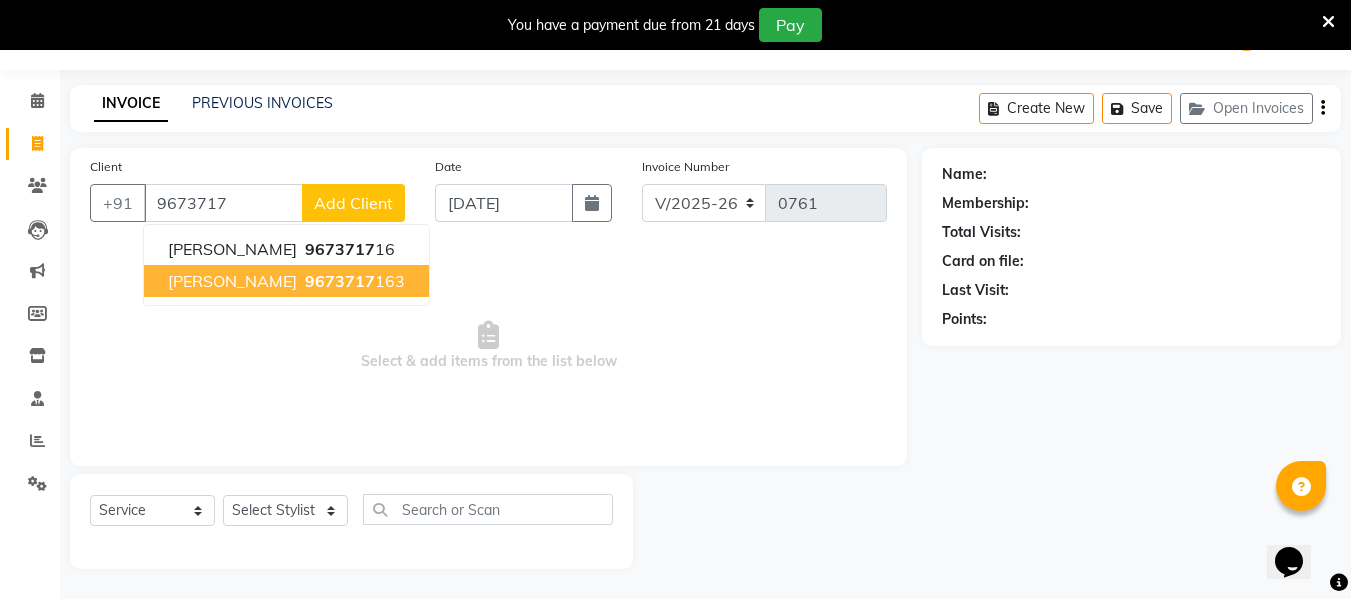 click on "9673717" at bounding box center (340, 281) 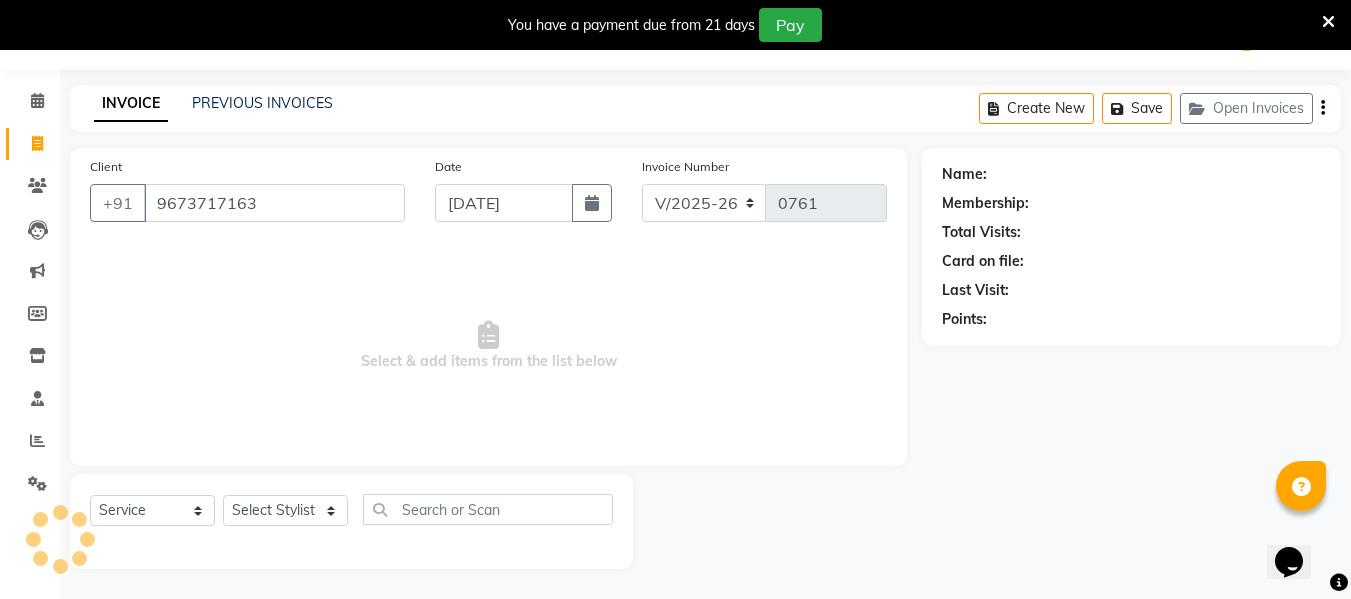 type on "9673717163" 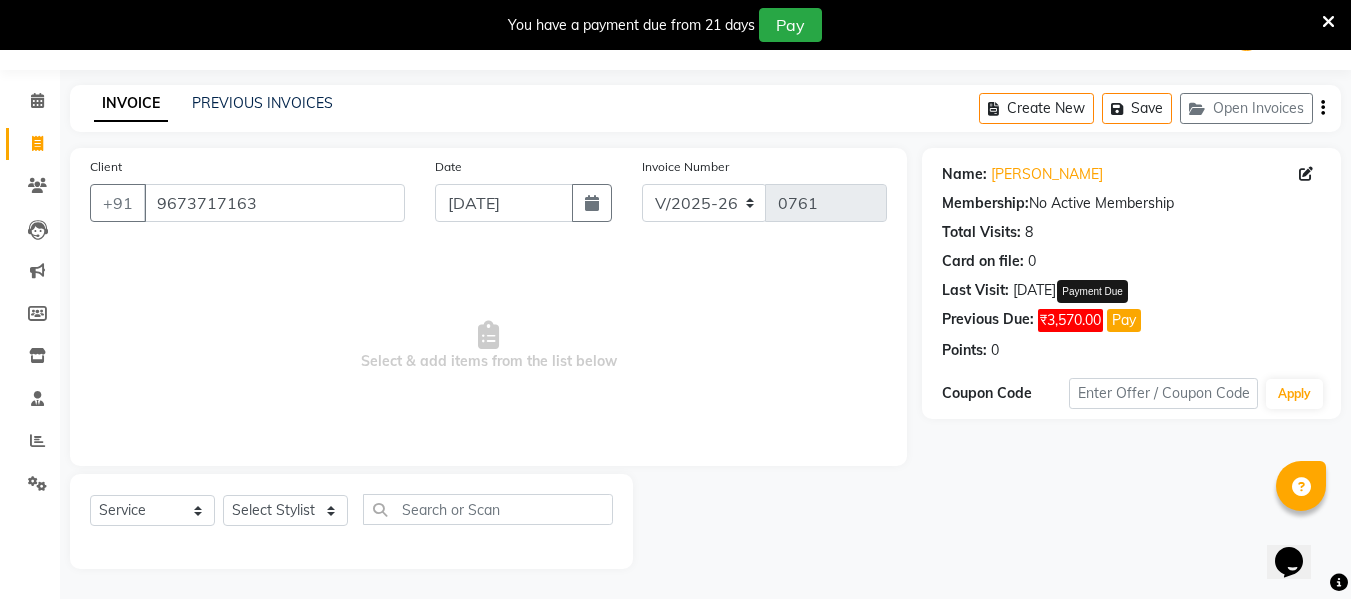 click on "₹3,570.00" 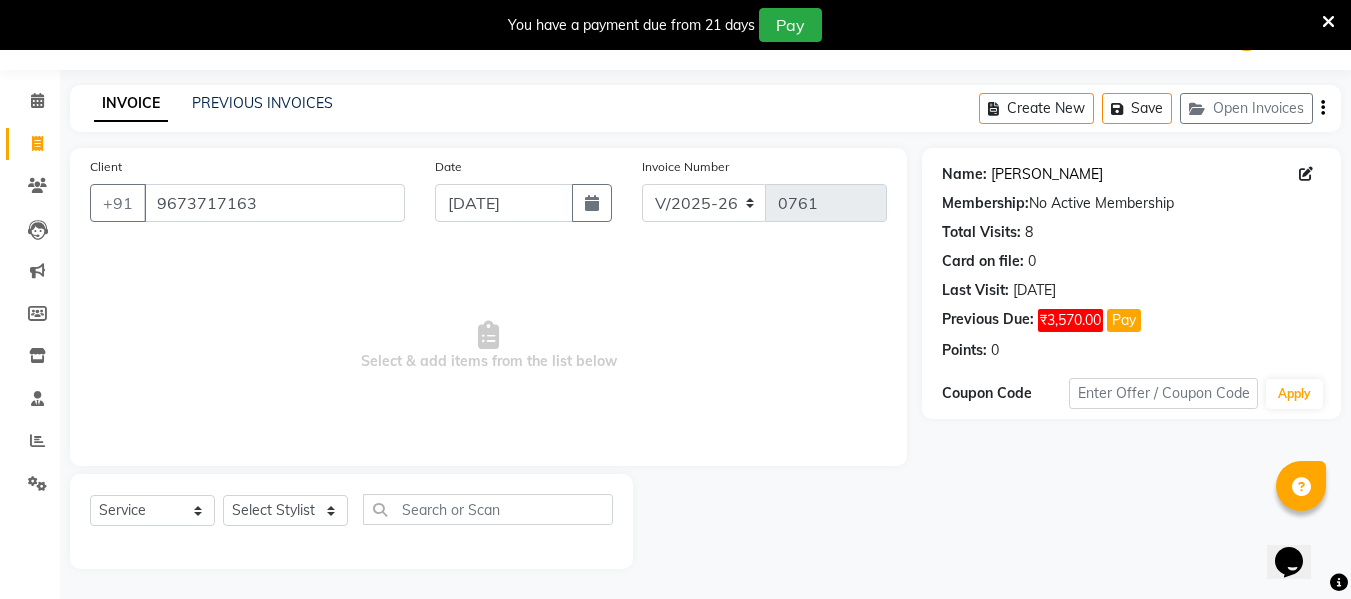 click on "[PERSON_NAME]" 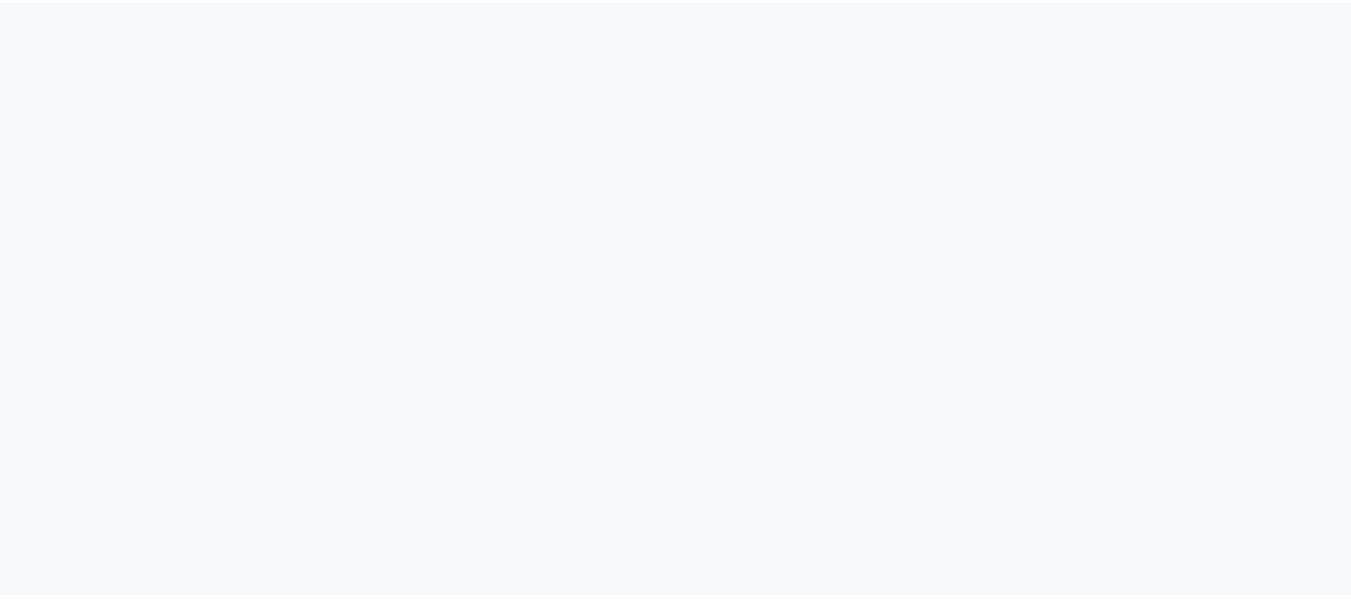 scroll, scrollTop: 0, scrollLeft: 0, axis: both 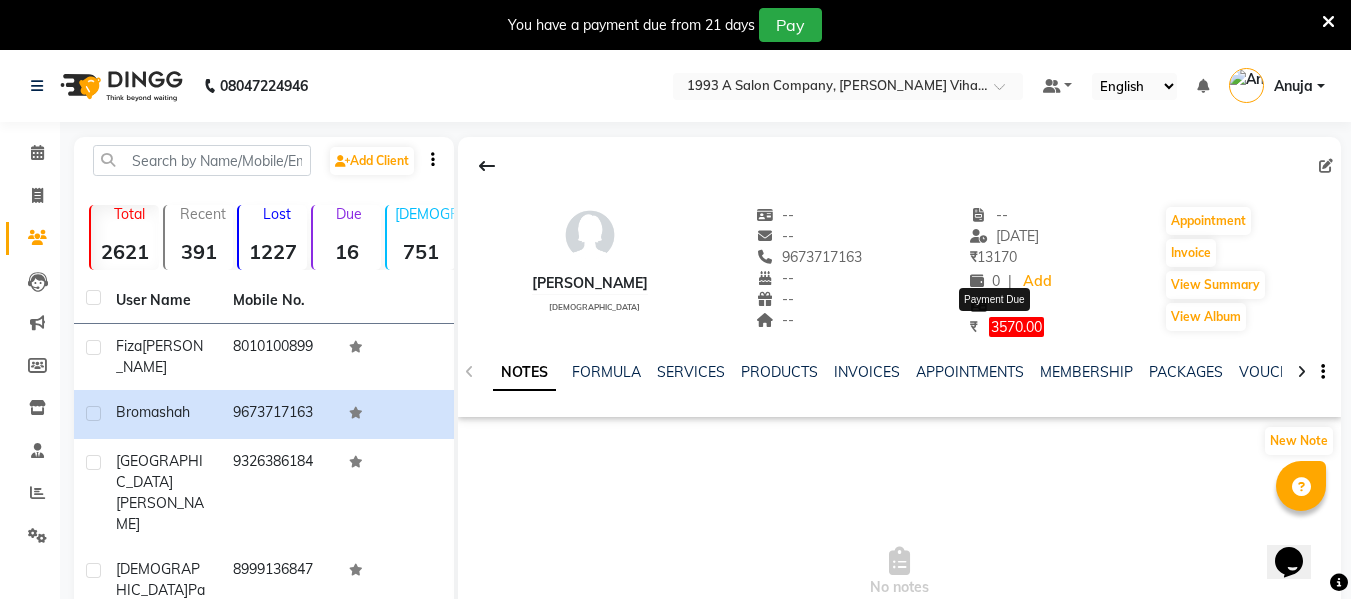 click on "3570.00" 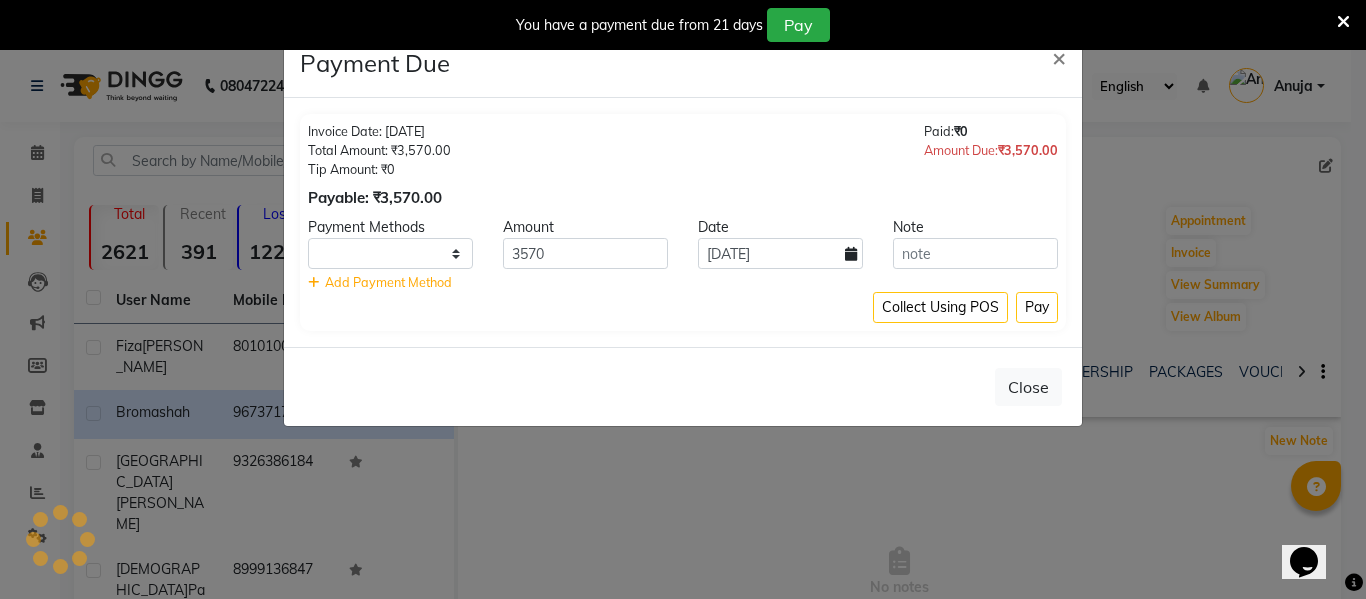 select on "1" 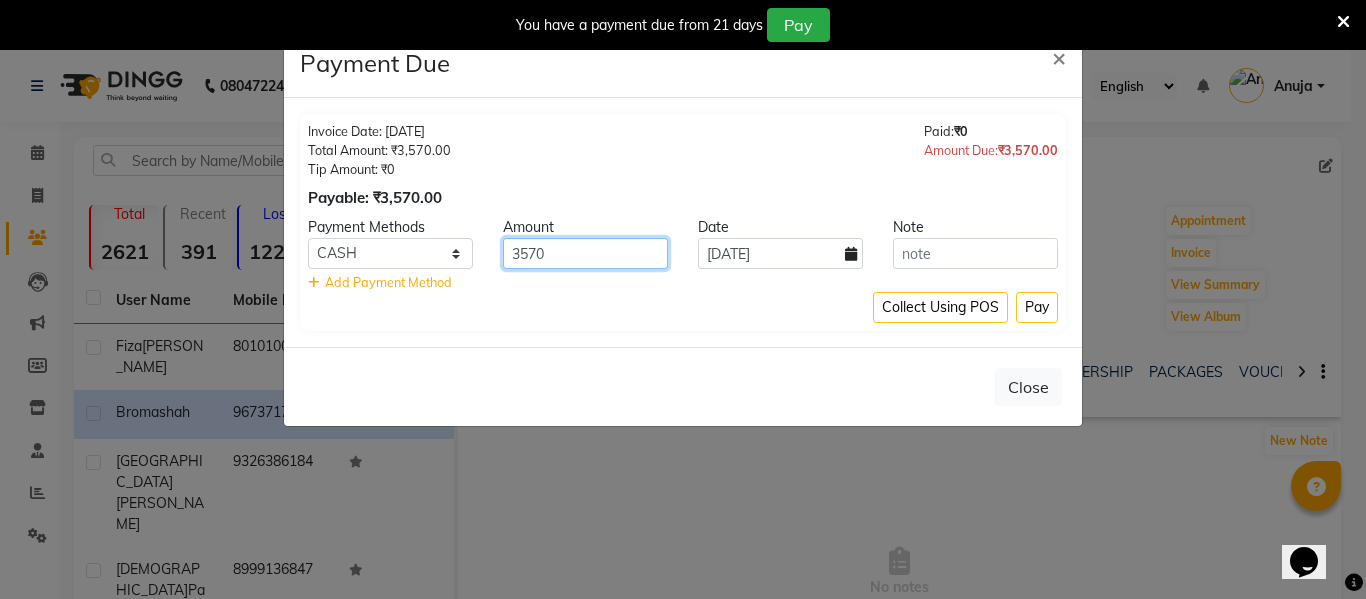 drag, startPoint x: 553, startPoint y: 251, endPoint x: 563, endPoint y: 250, distance: 10.049875 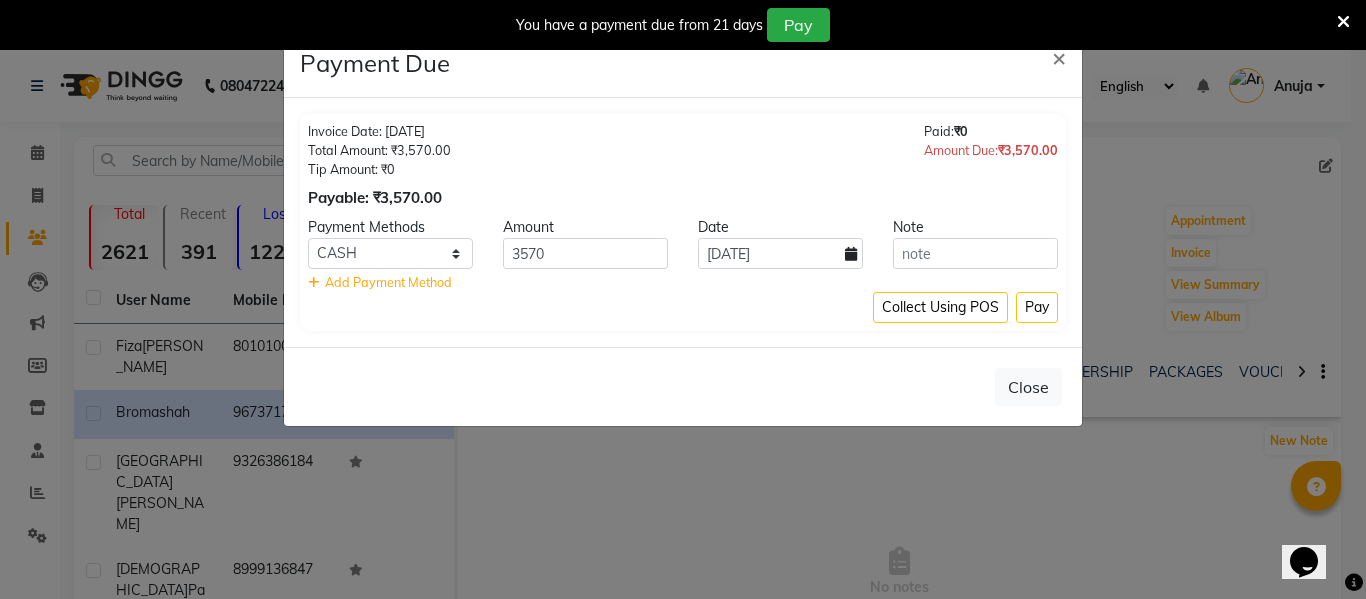 click on "Payment Due × Invoice Date: [DATE] Total Amount: ₹3,570.00 Tip Amount: ₹0 Payable: ₹3,570.00 Paid:  ₹0 Amount Due:  ₹3,570.00 Payment Methods Amount Date Note CASH CARD ONLINE LUZO GPay UPI [DOMAIN_NAME] DefiDeal MariDeal 3570 [DATE]    Add Payment Method Collect Using POS Pay  Close" 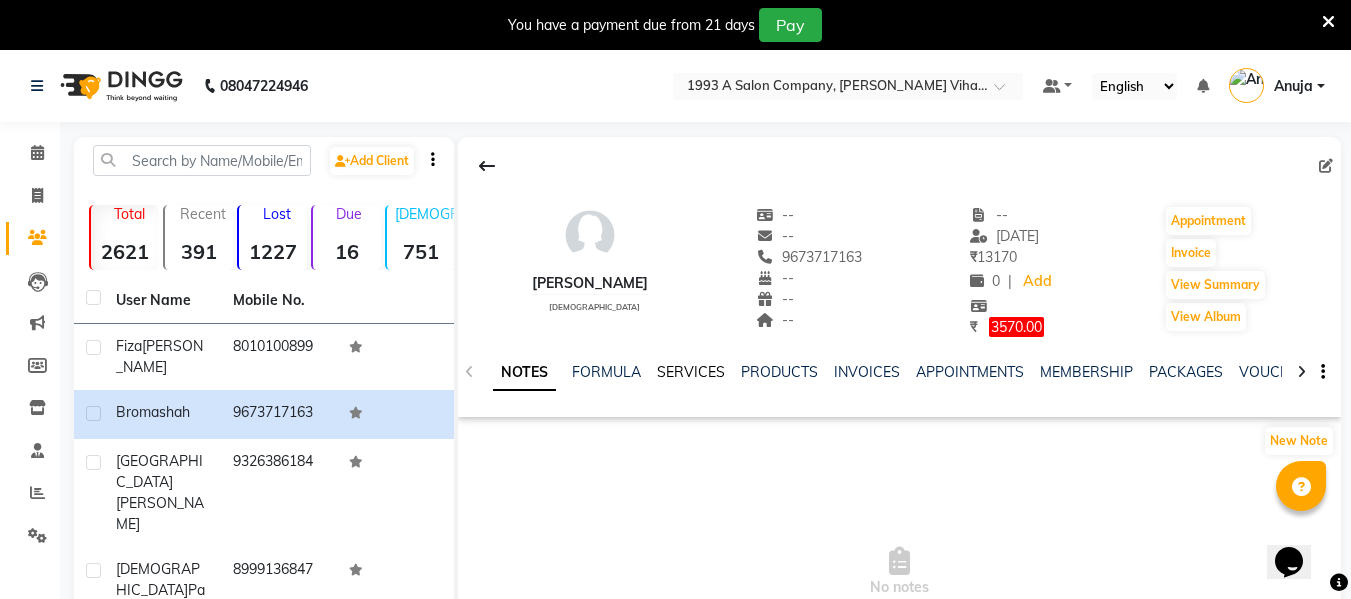 click on "SERVICES" 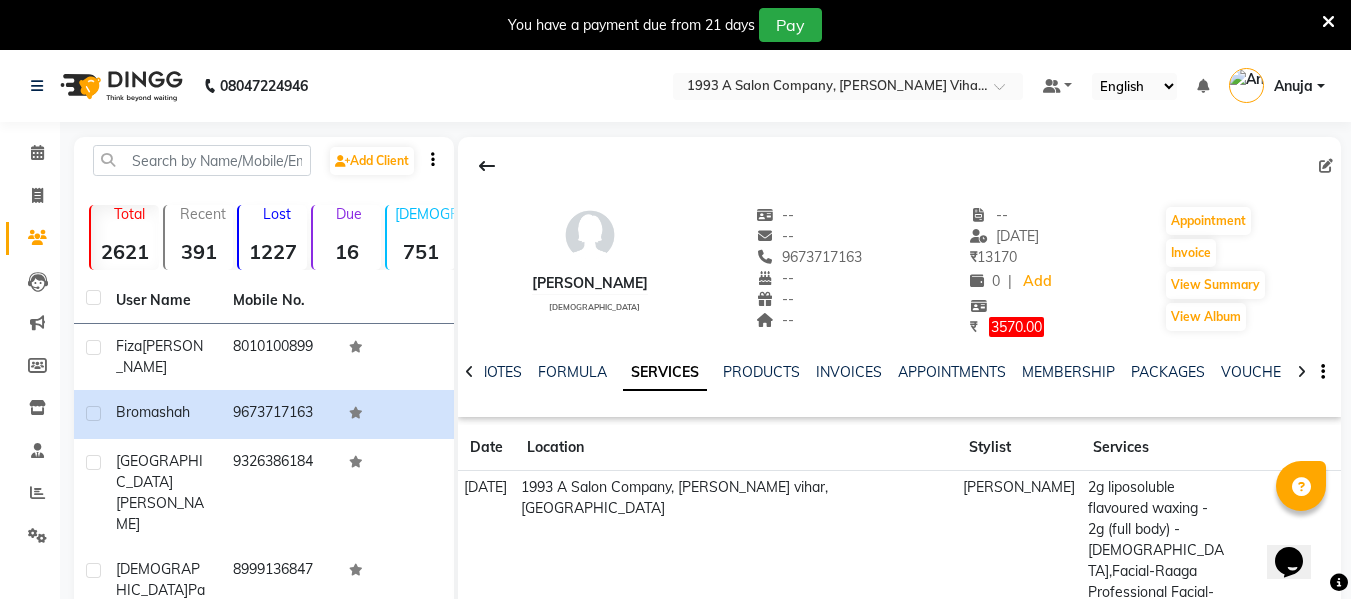 click on "1993 A Salon Company, [PERSON_NAME] vihar, [GEOGRAPHIC_DATA]" 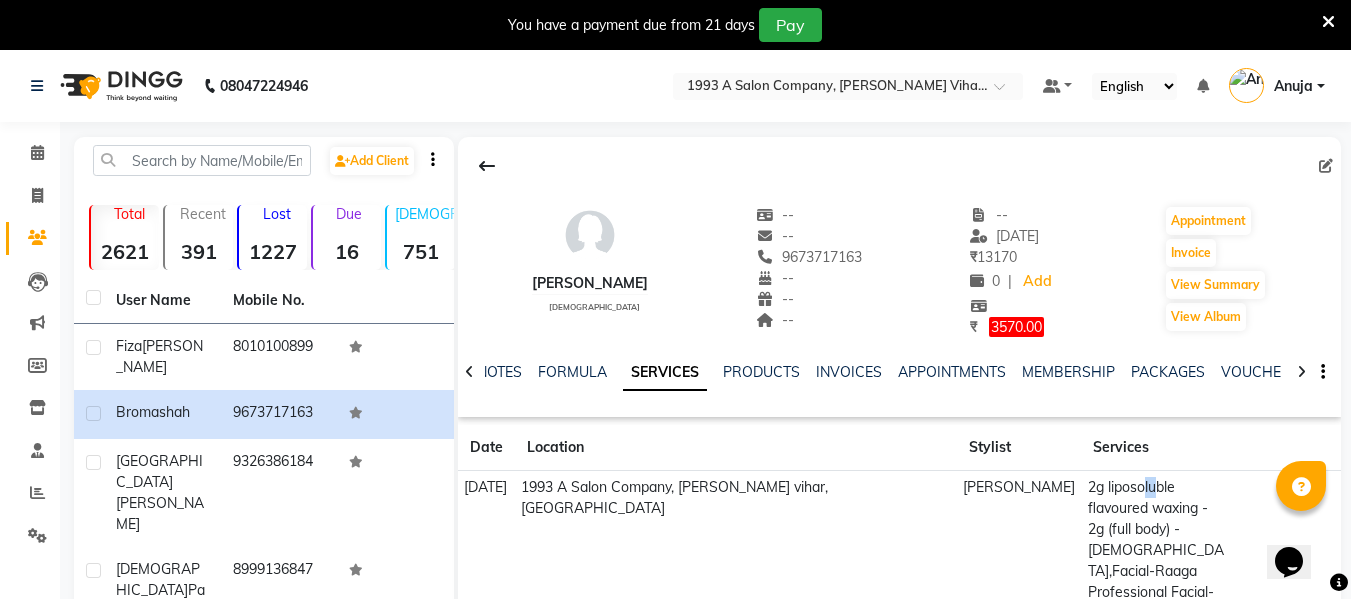 click on "2g liposoluble flavoured waxing - 2g (full body) - [DEMOGRAPHIC_DATA],Facial-Raaga Professional Facial- [MEDICAL_DATA] - [DEMOGRAPHIC_DATA]" 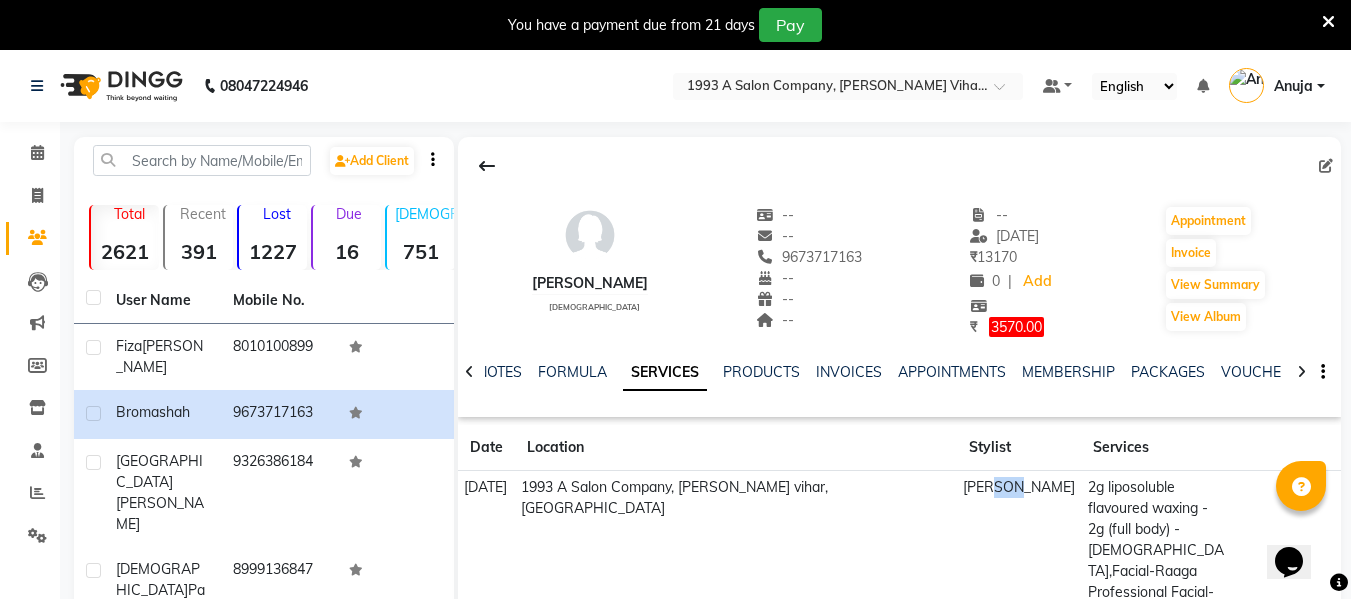 click on "[PERSON_NAME]" 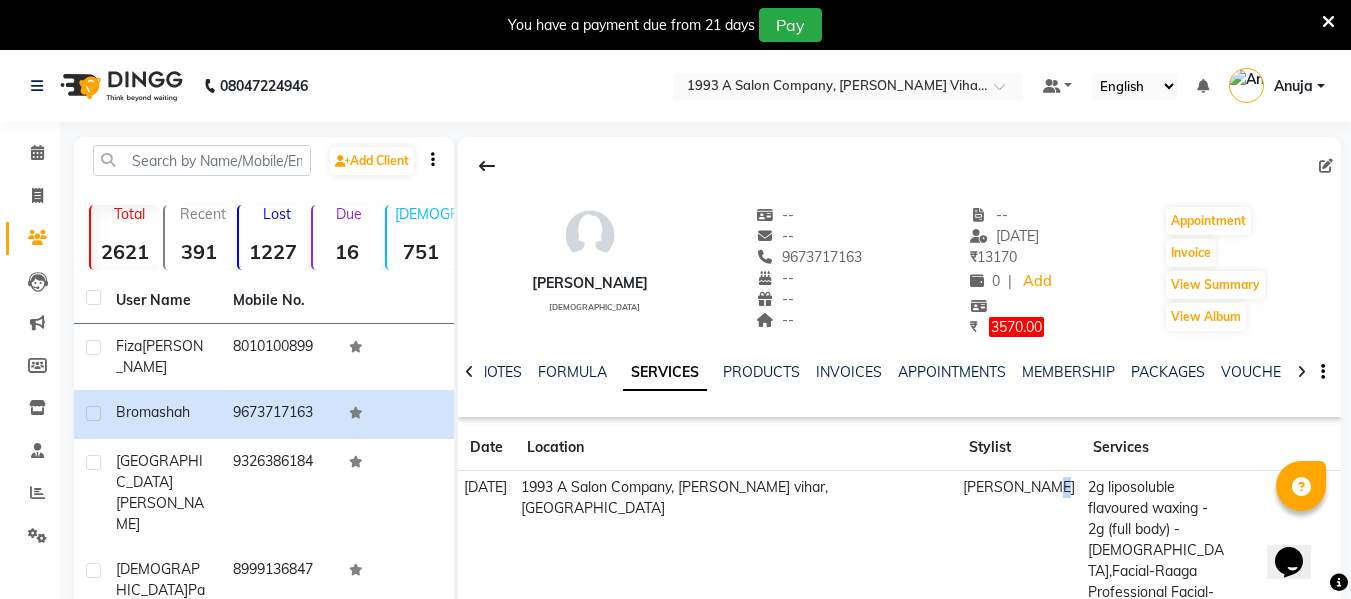 click on "[PERSON_NAME]" 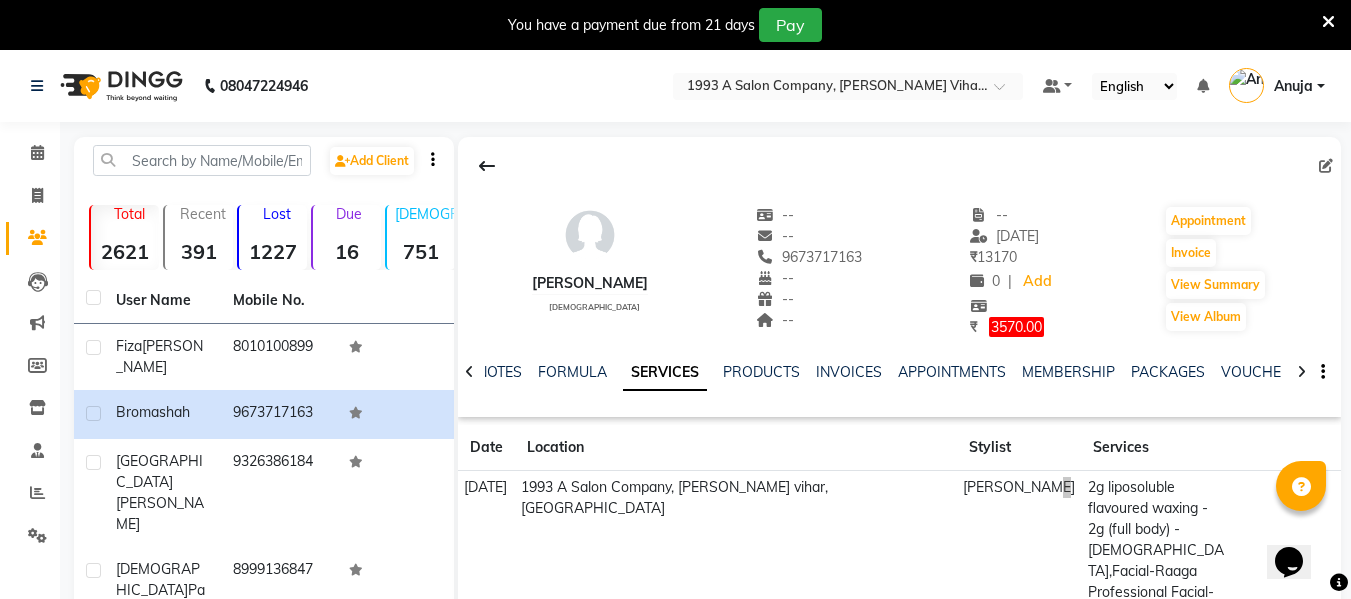 drag, startPoint x: 1286, startPoint y: 541, endPoint x: 1159, endPoint y: 544, distance: 127.03543 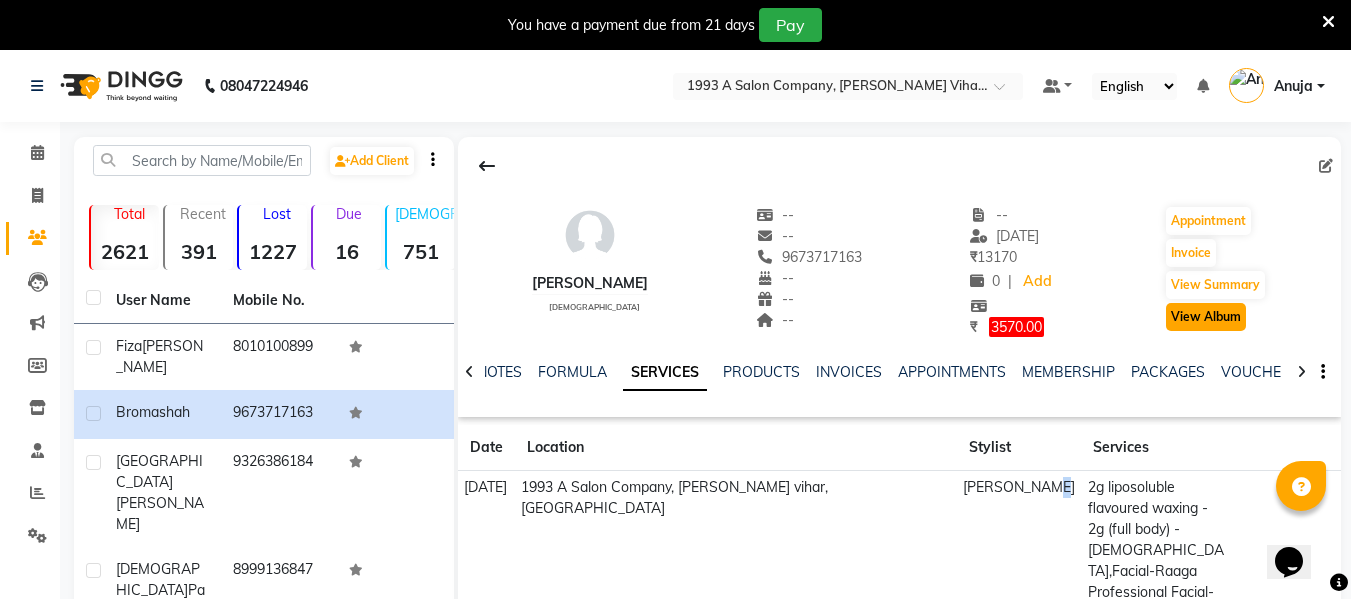 click on "View Album" 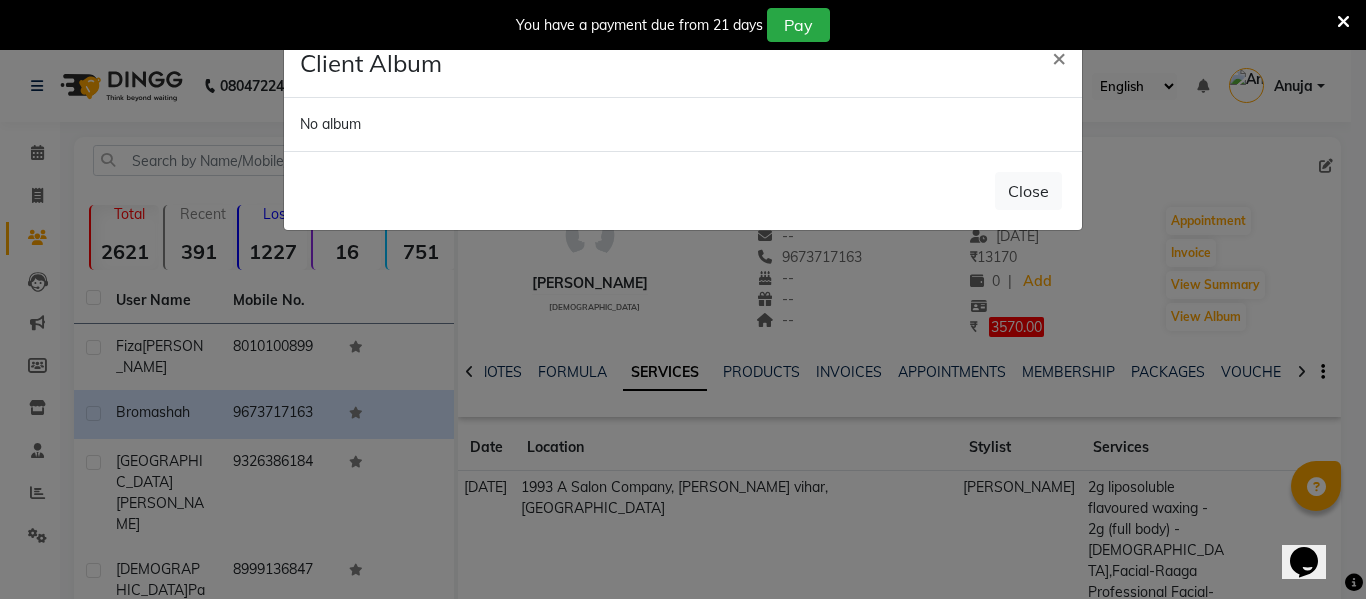 click on "Client Album × No album  Close" 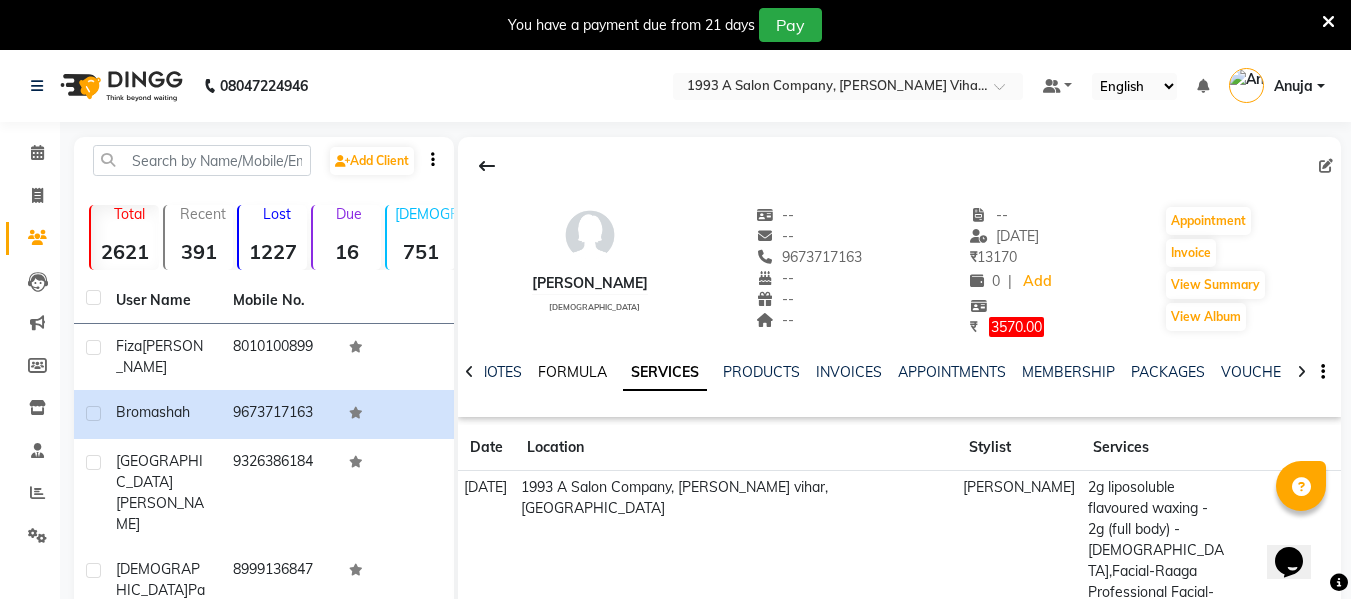 click on "FORMULA" 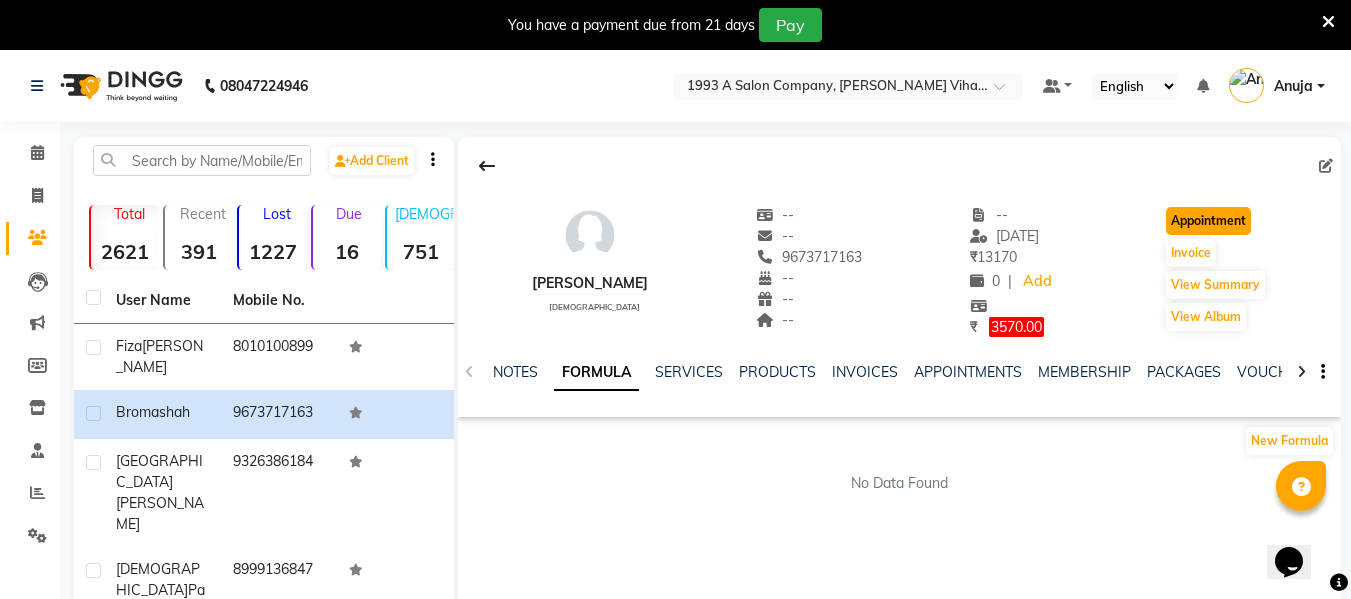 click on "Appointment" 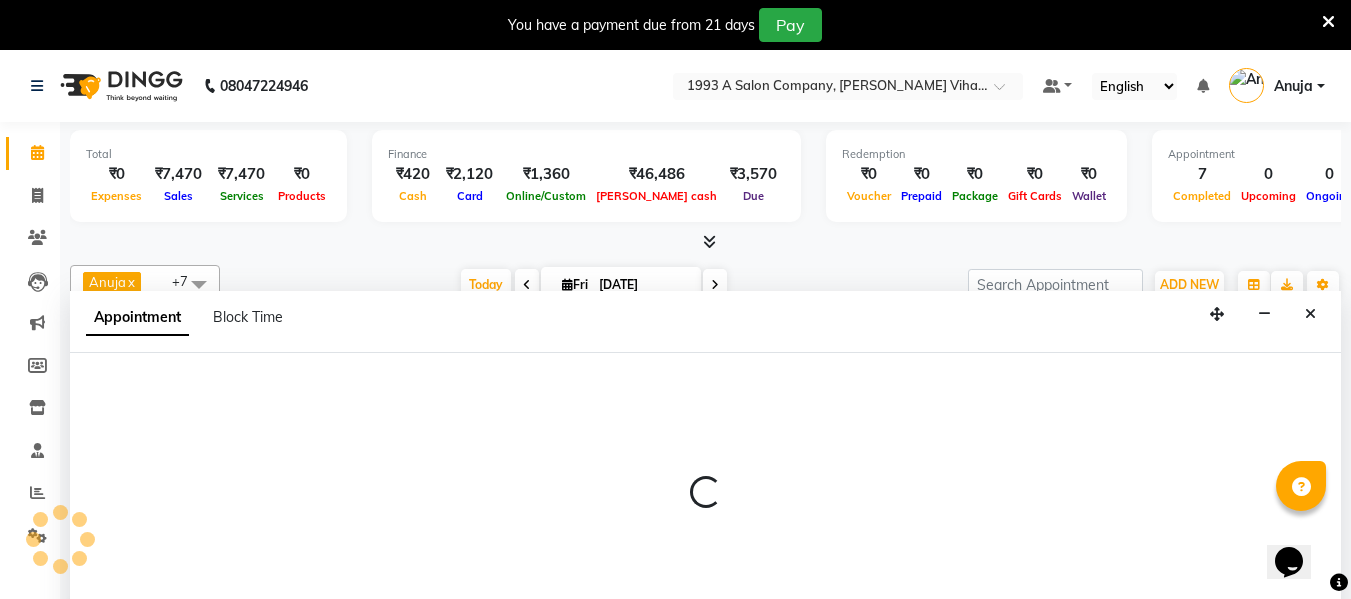 scroll, scrollTop: 51, scrollLeft: 0, axis: vertical 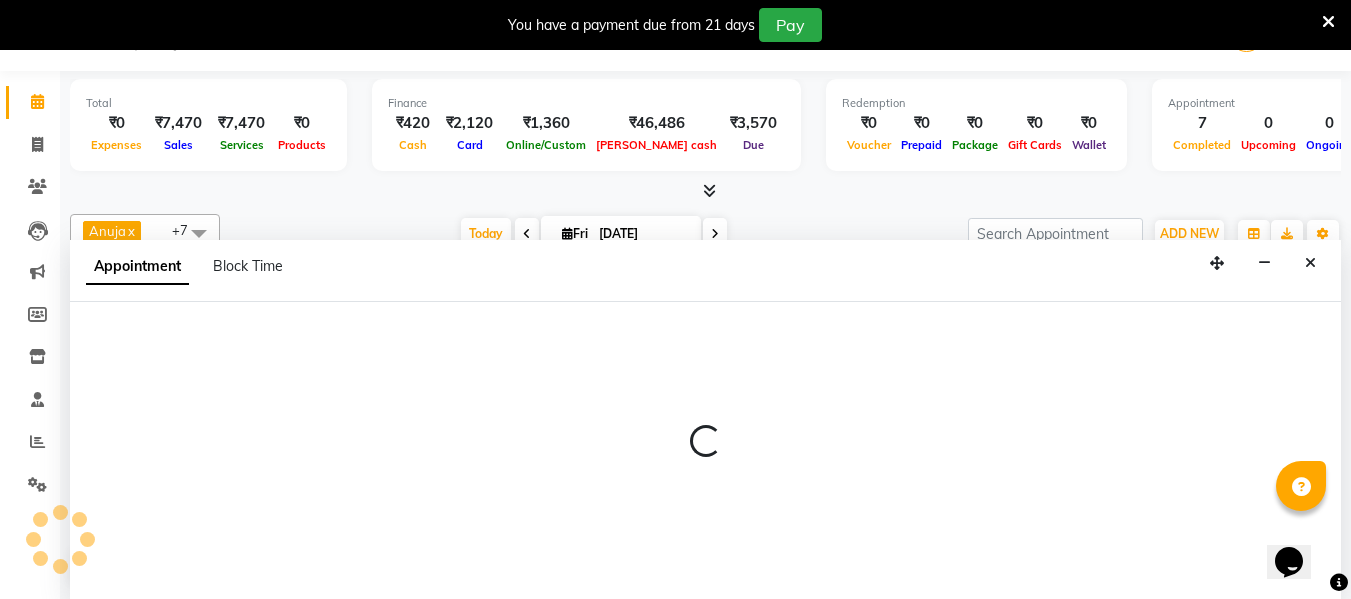select on "600" 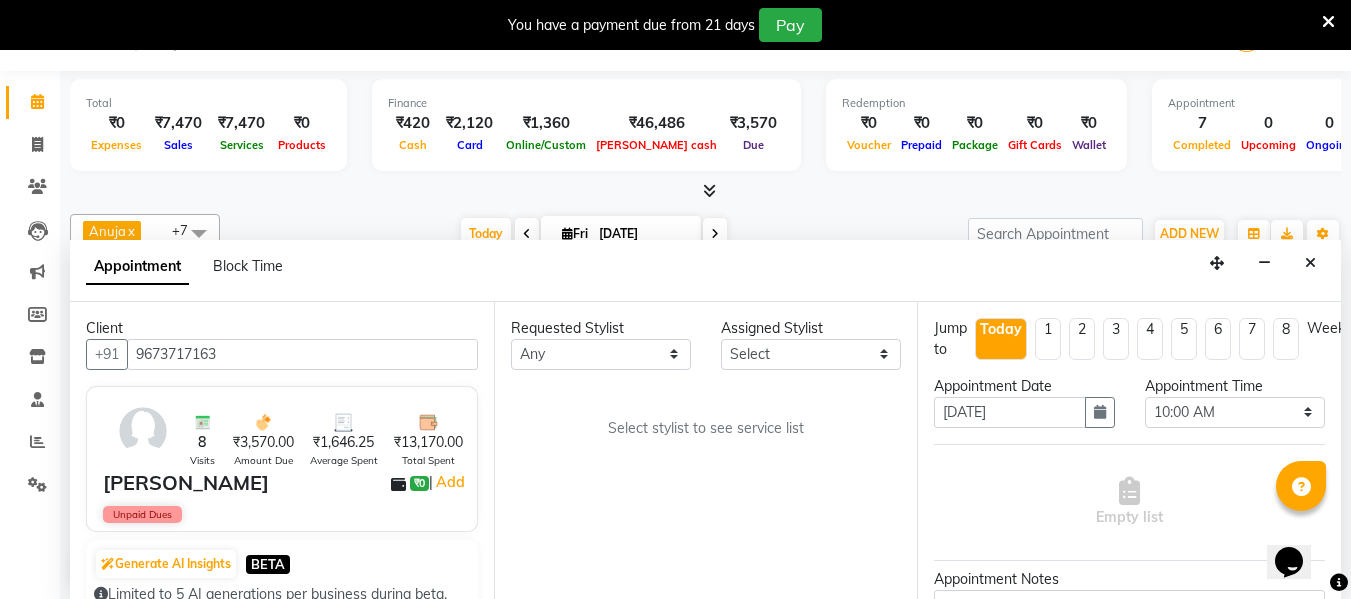 scroll, scrollTop: 309, scrollLeft: 0, axis: vertical 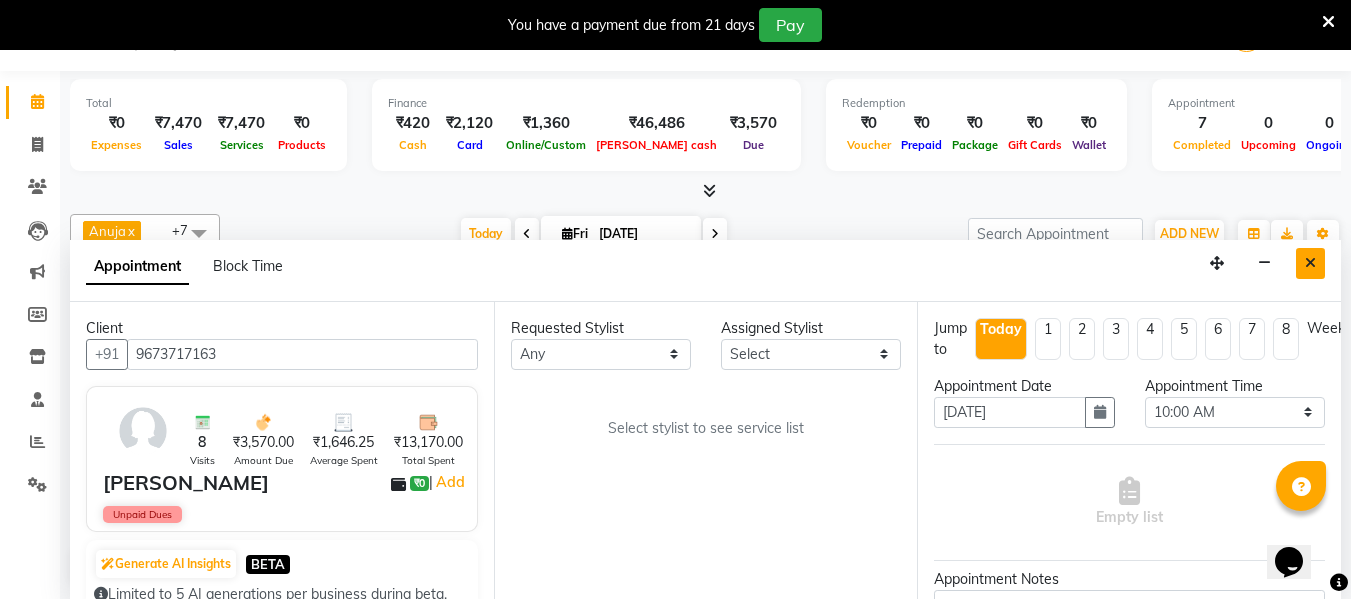 click at bounding box center [1310, 263] 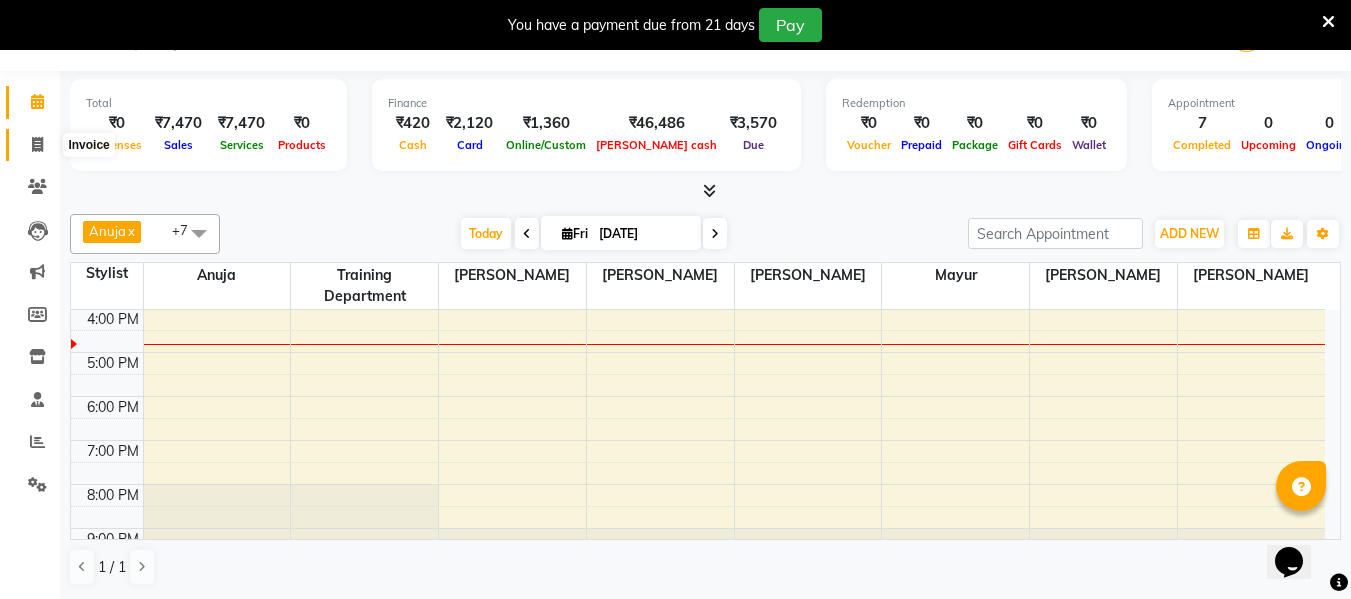 click 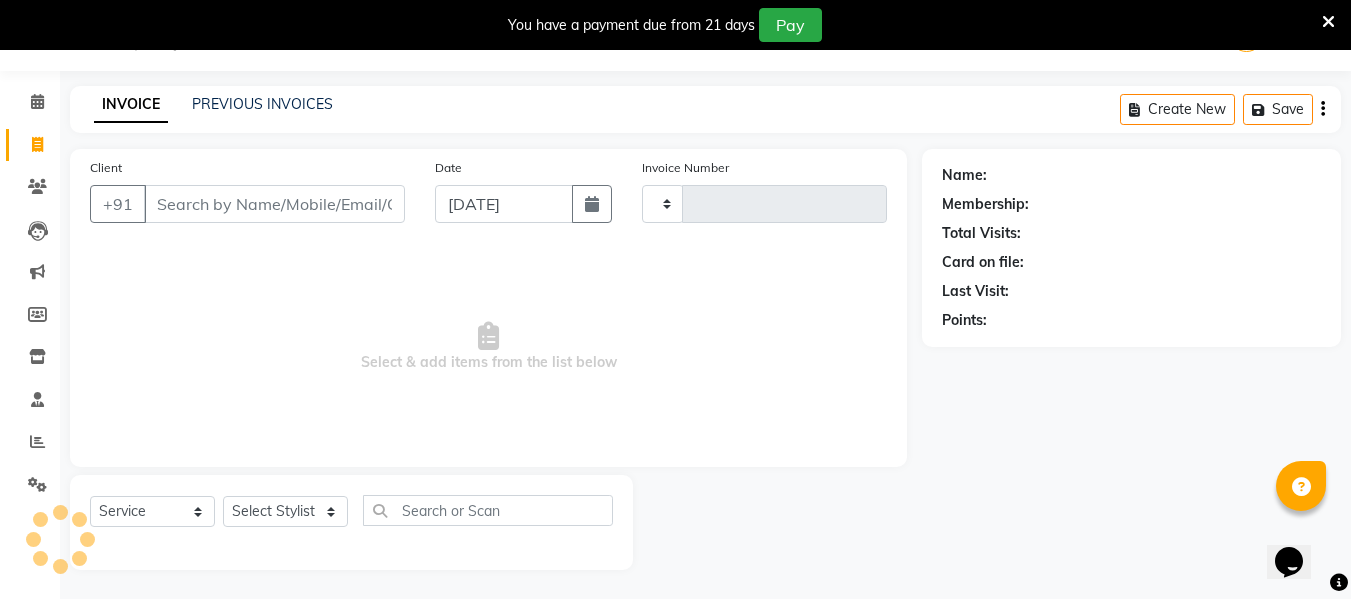 type on "0761" 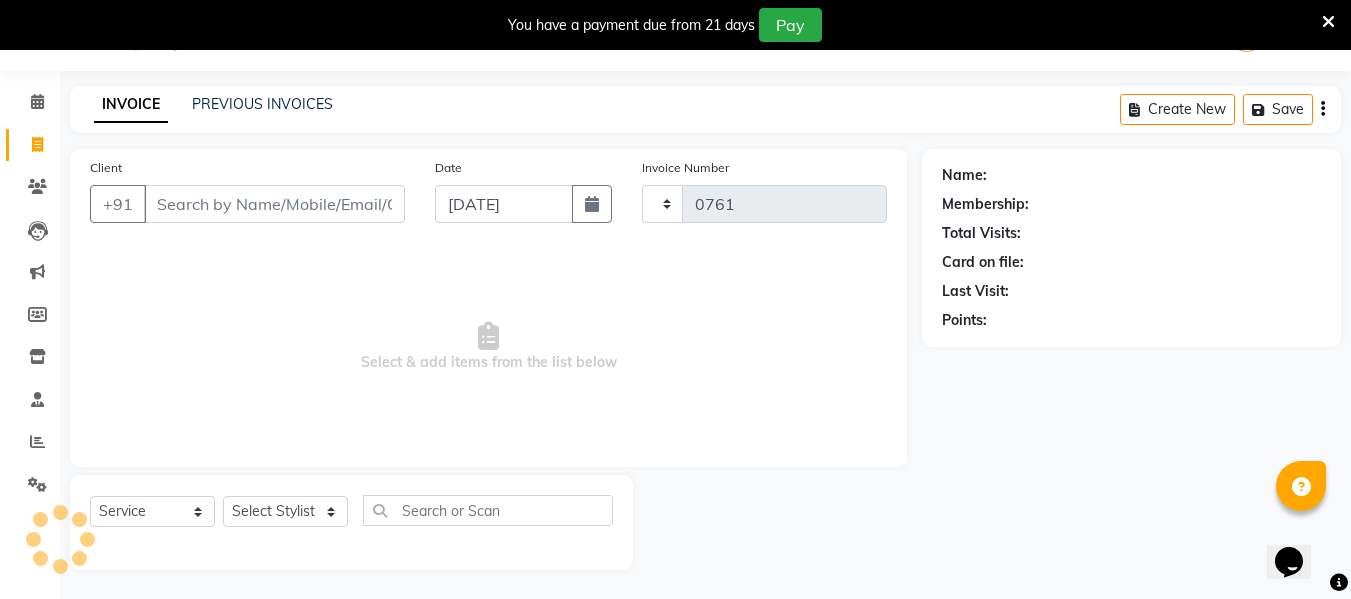 select on "4955" 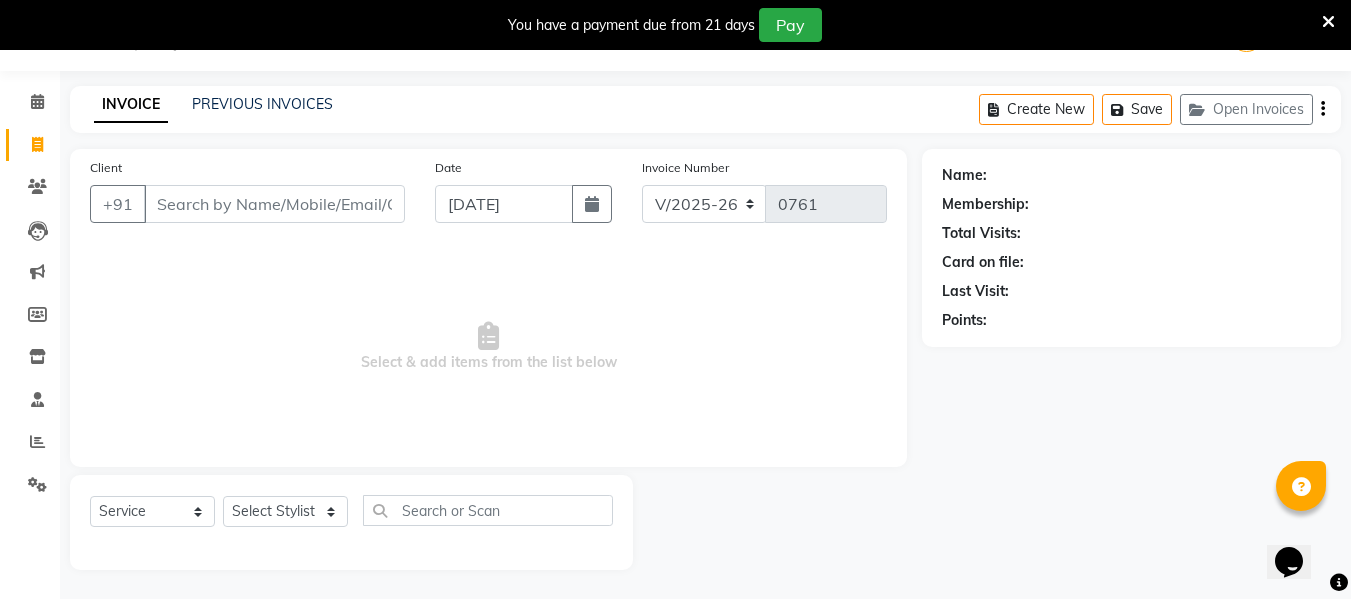 click on "Client" at bounding box center (274, 204) 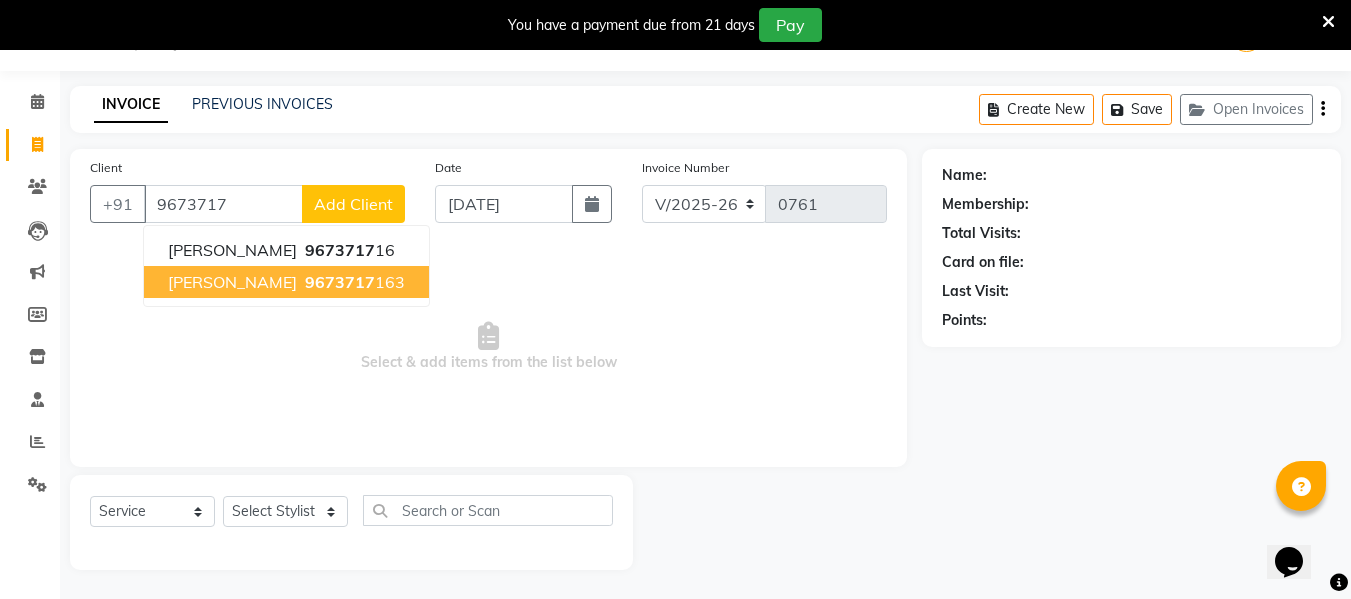 click on "broma shah   9673717 163" at bounding box center (286, 282) 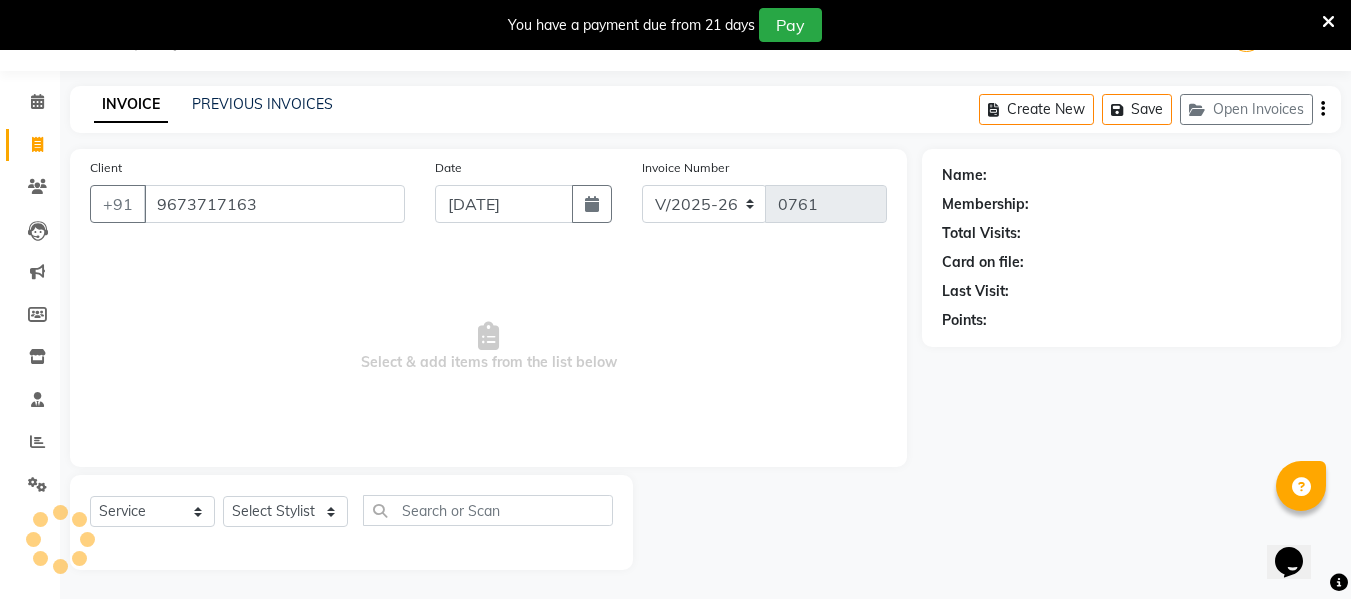 type on "9673717163" 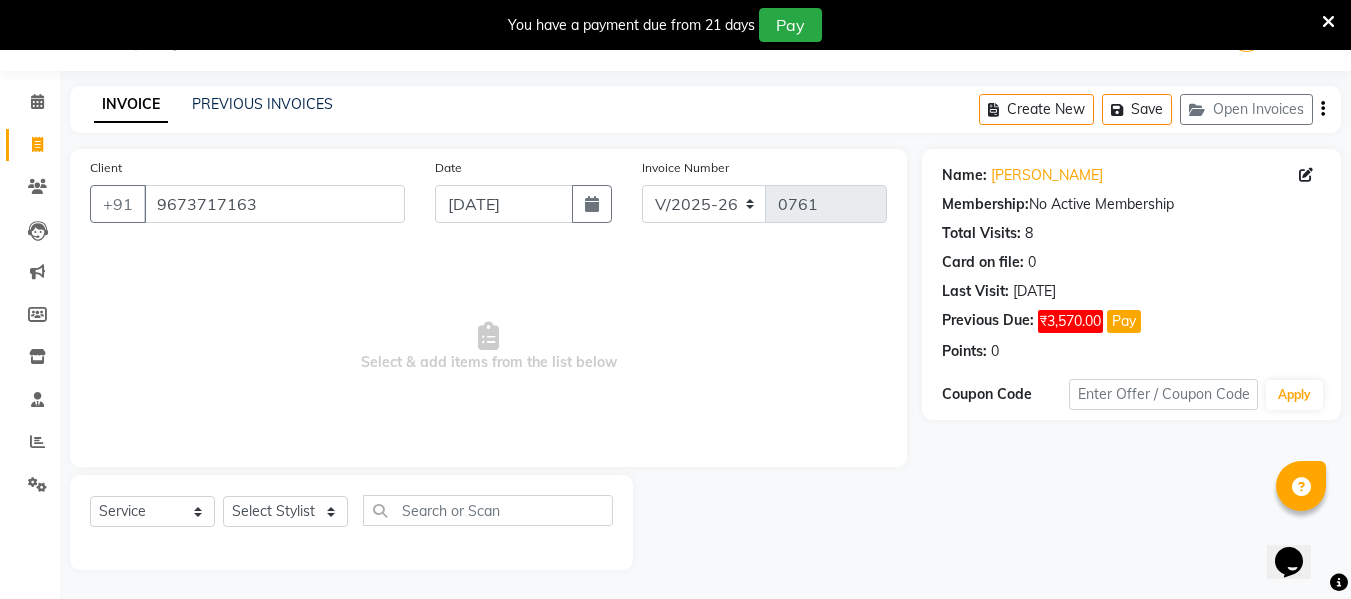 click on "Previous Due:" 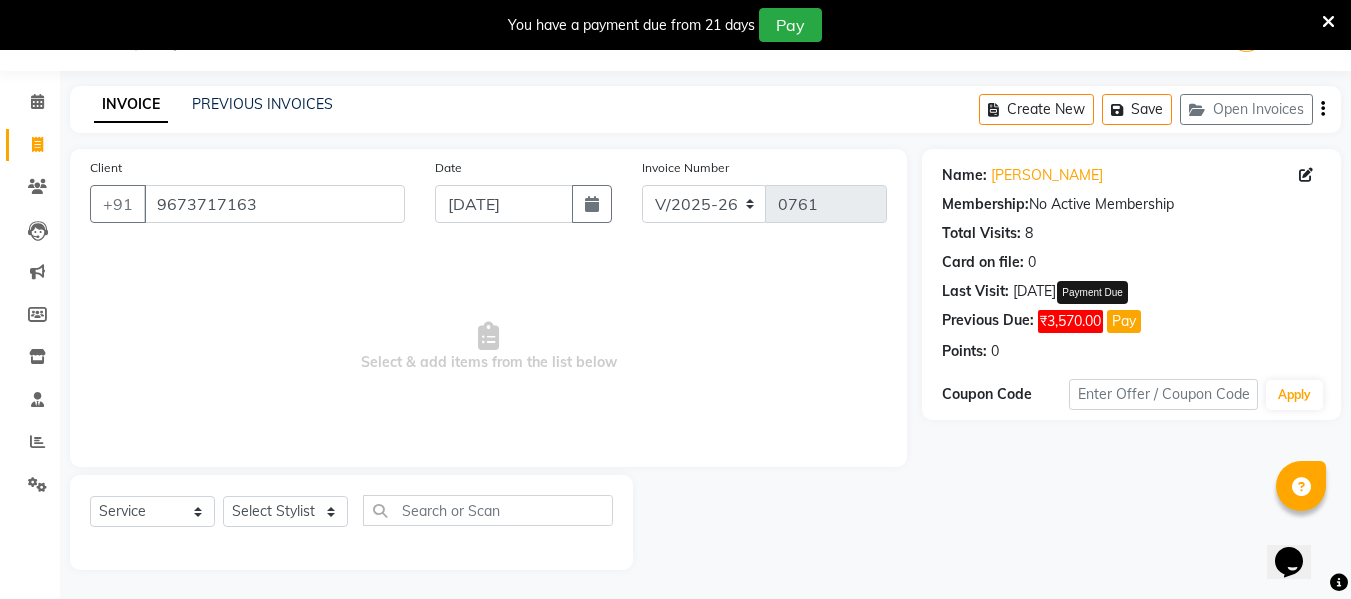 click on "₹3,570.00" 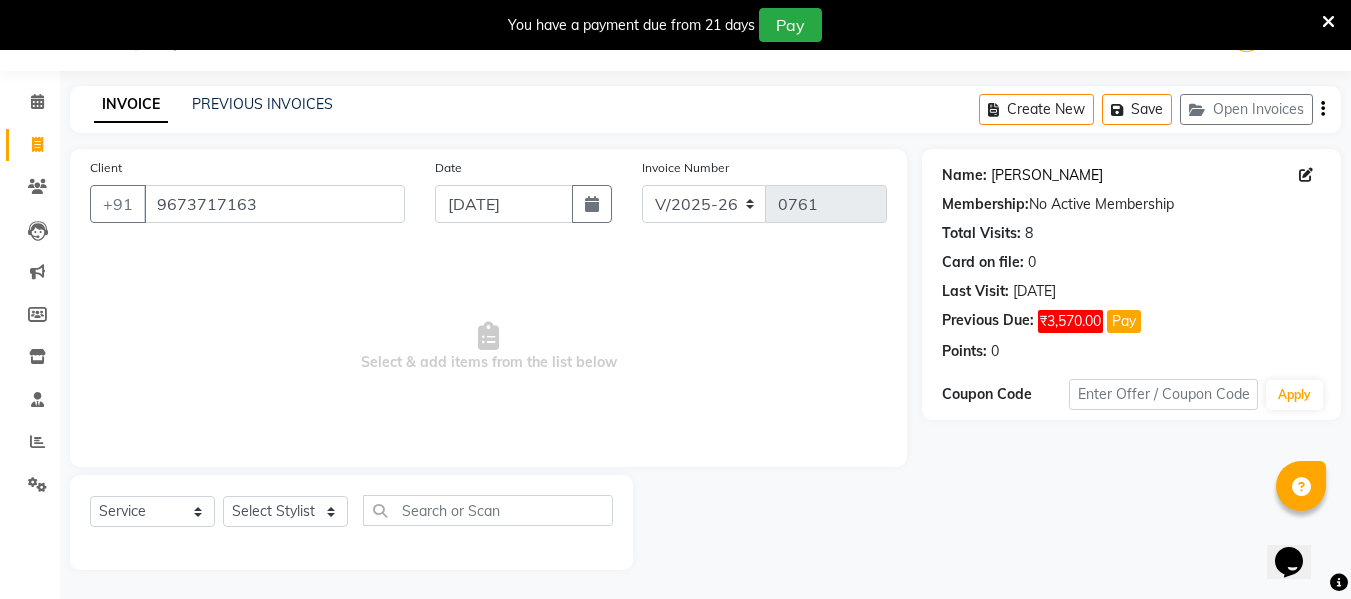 click on "[PERSON_NAME]" 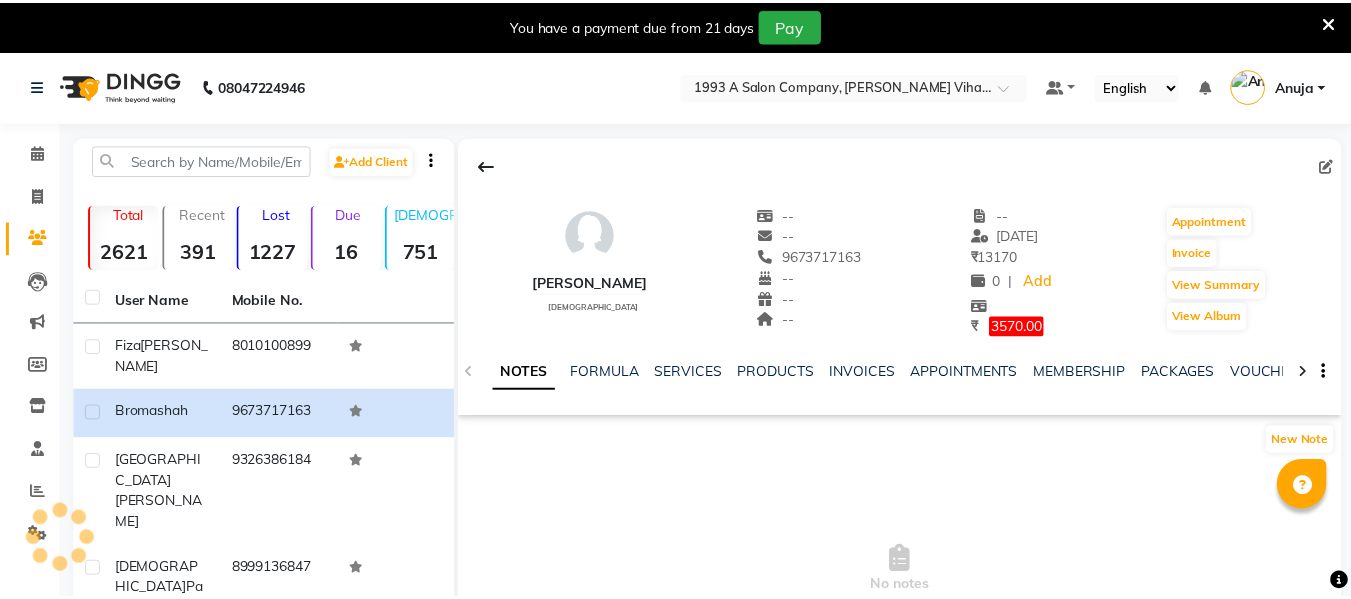 scroll, scrollTop: 0, scrollLeft: 0, axis: both 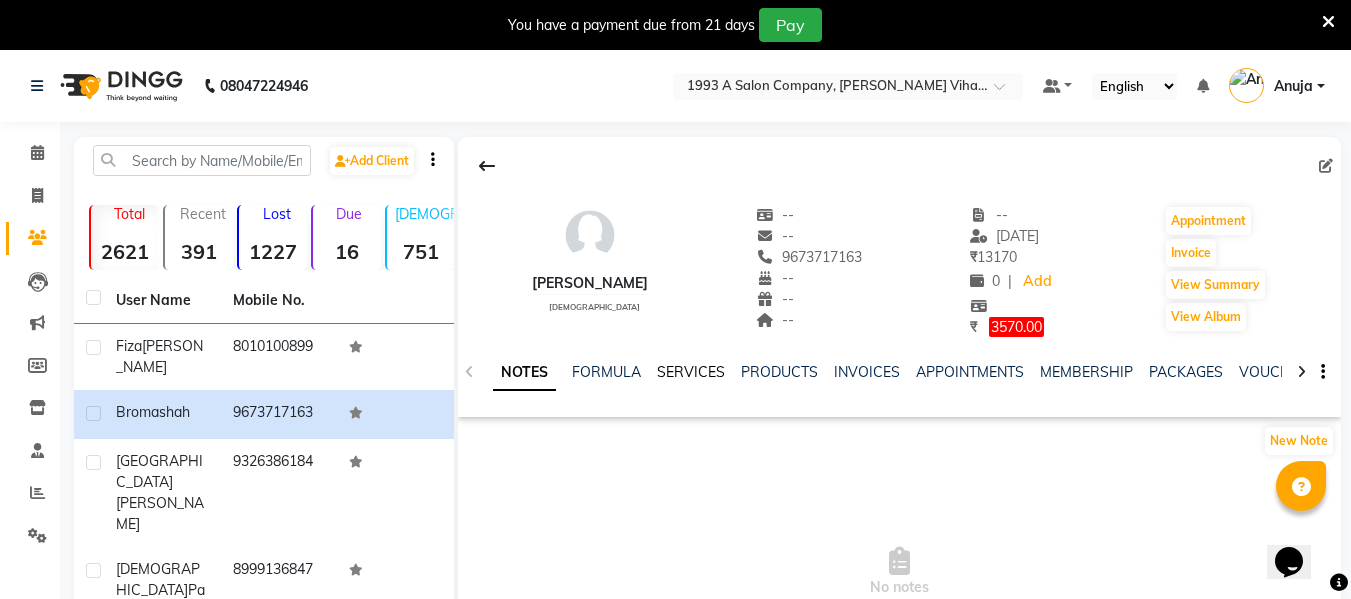 click on "SERVICES" 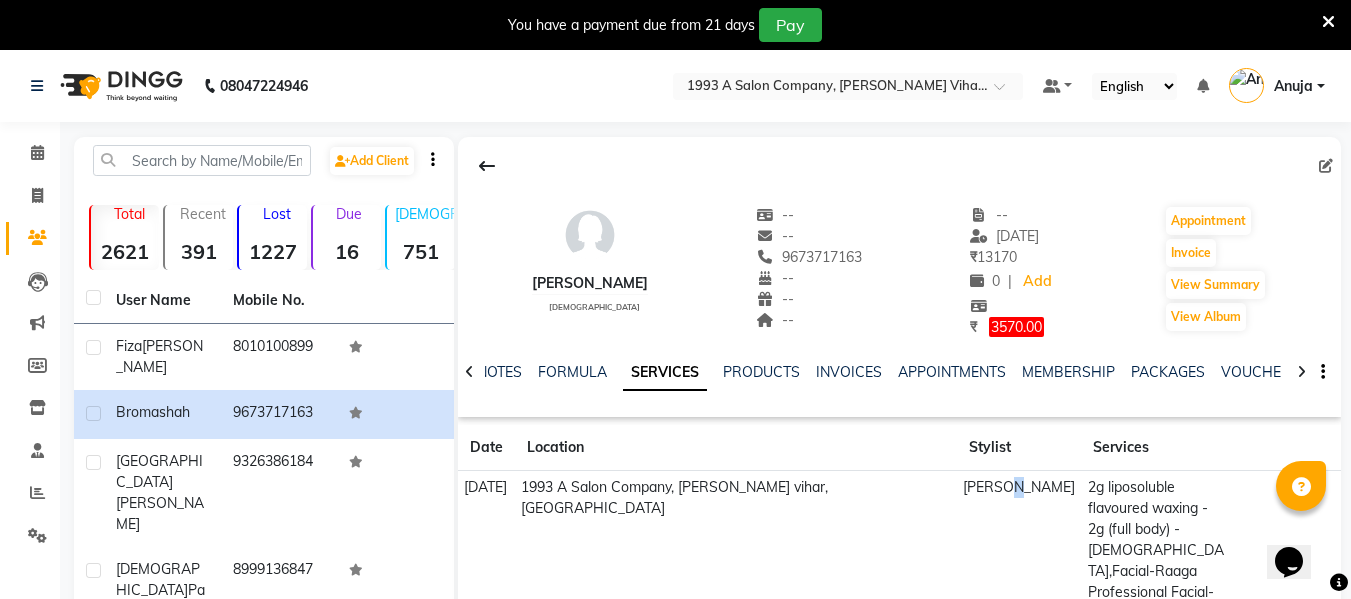 click on "[PERSON_NAME]" 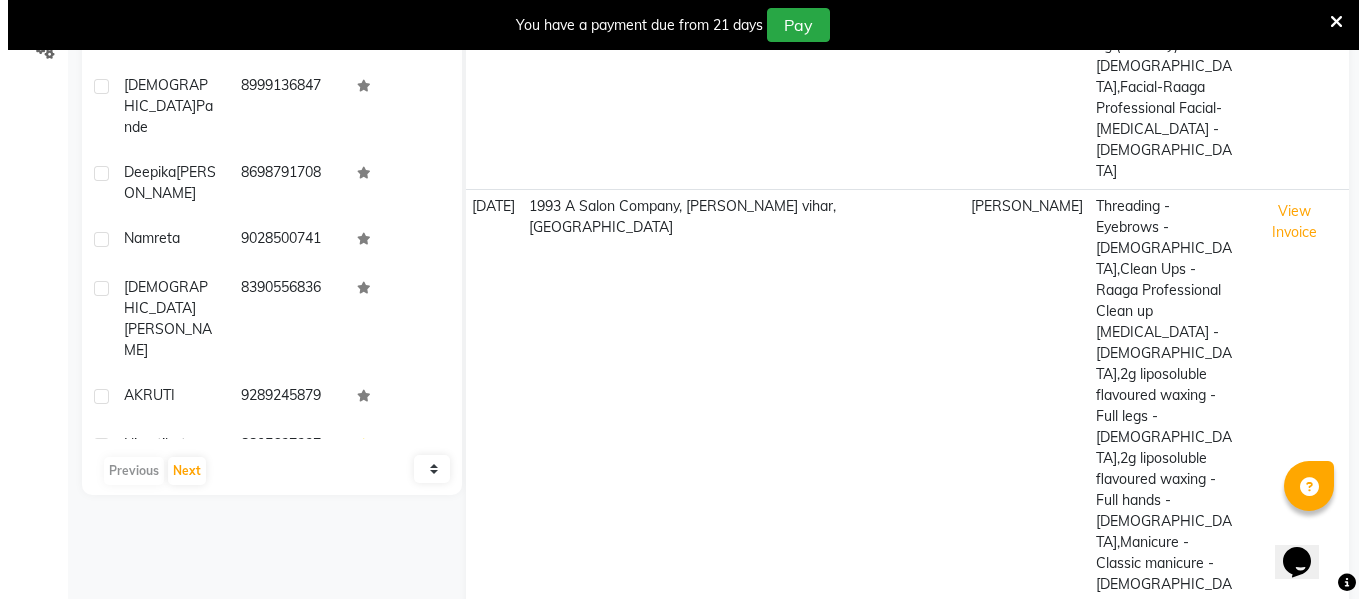 scroll, scrollTop: 500, scrollLeft: 0, axis: vertical 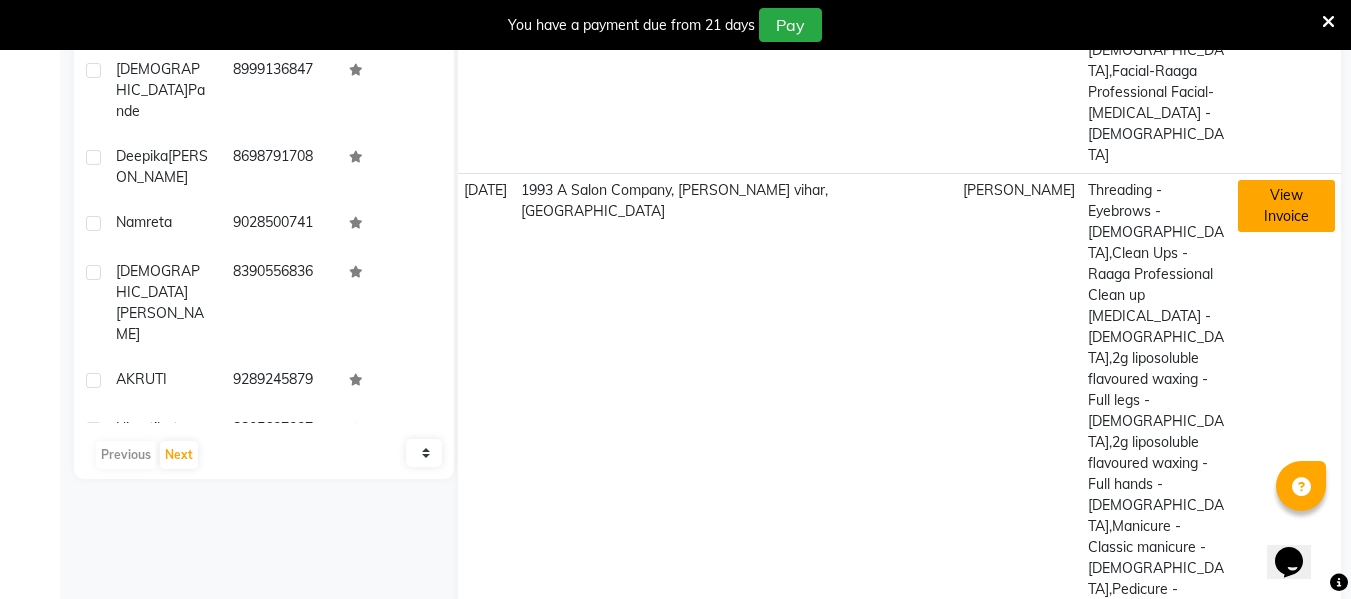 click on "View Invoice" 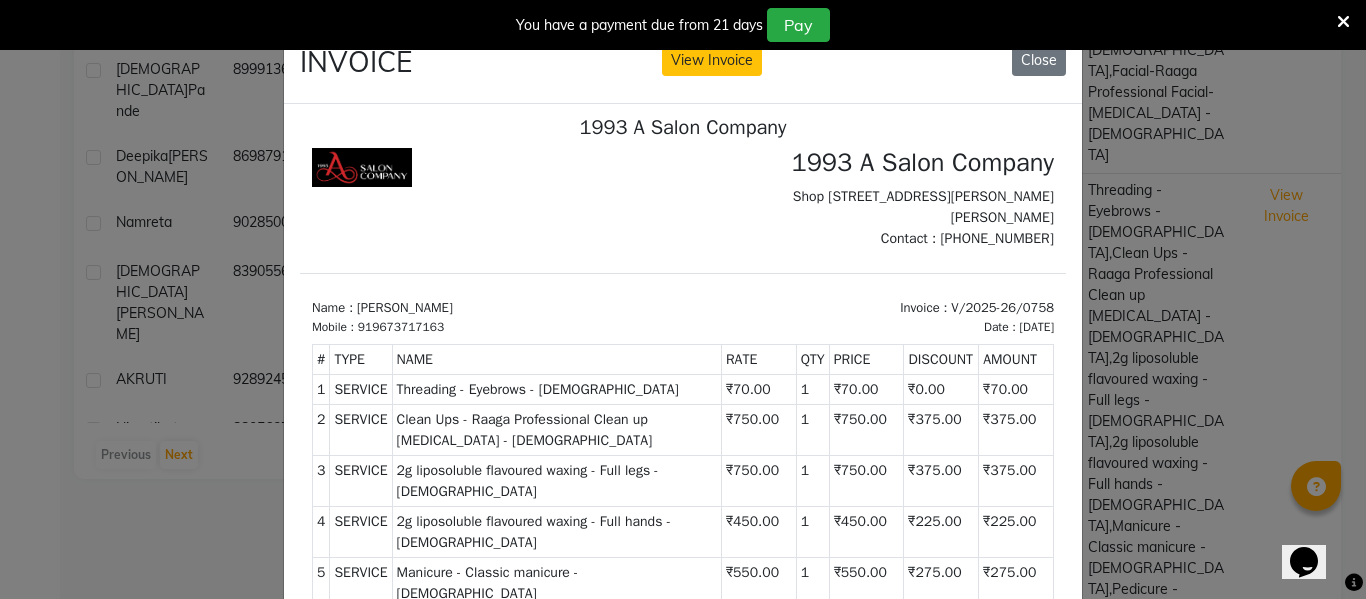 scroll, scrollTop: 16, scrollLeft: 0, axis: vertical 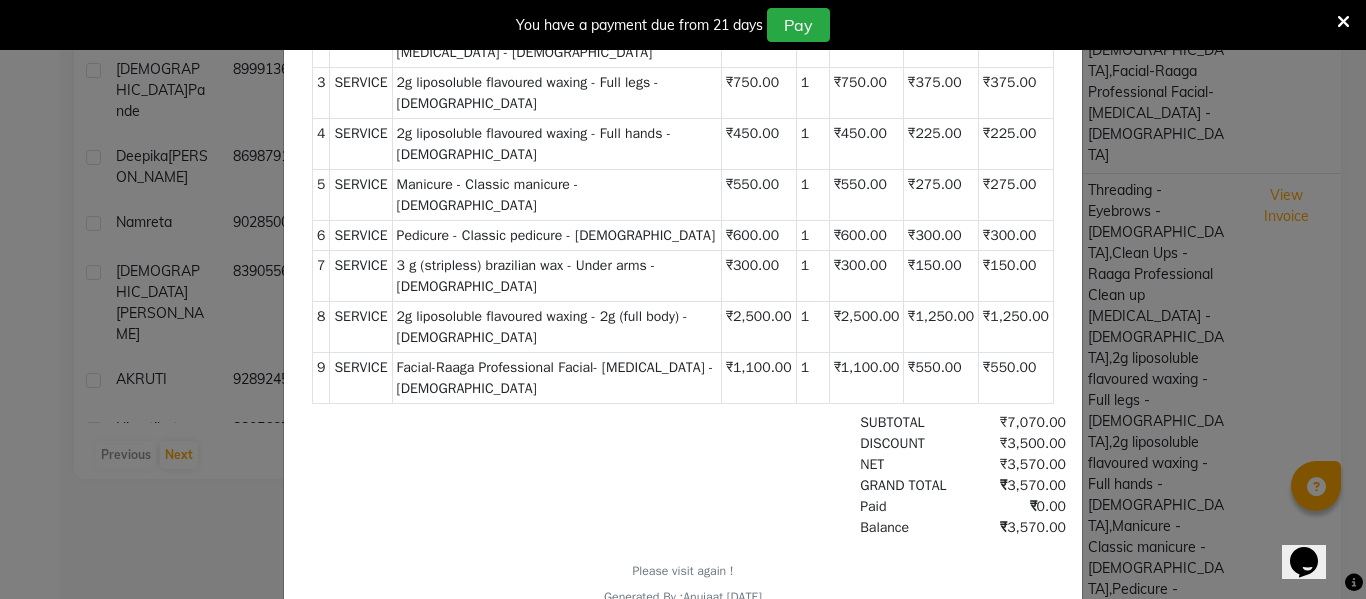 click on "Manicure - Classic  manicure - Female" at bounding box center (557, 195) 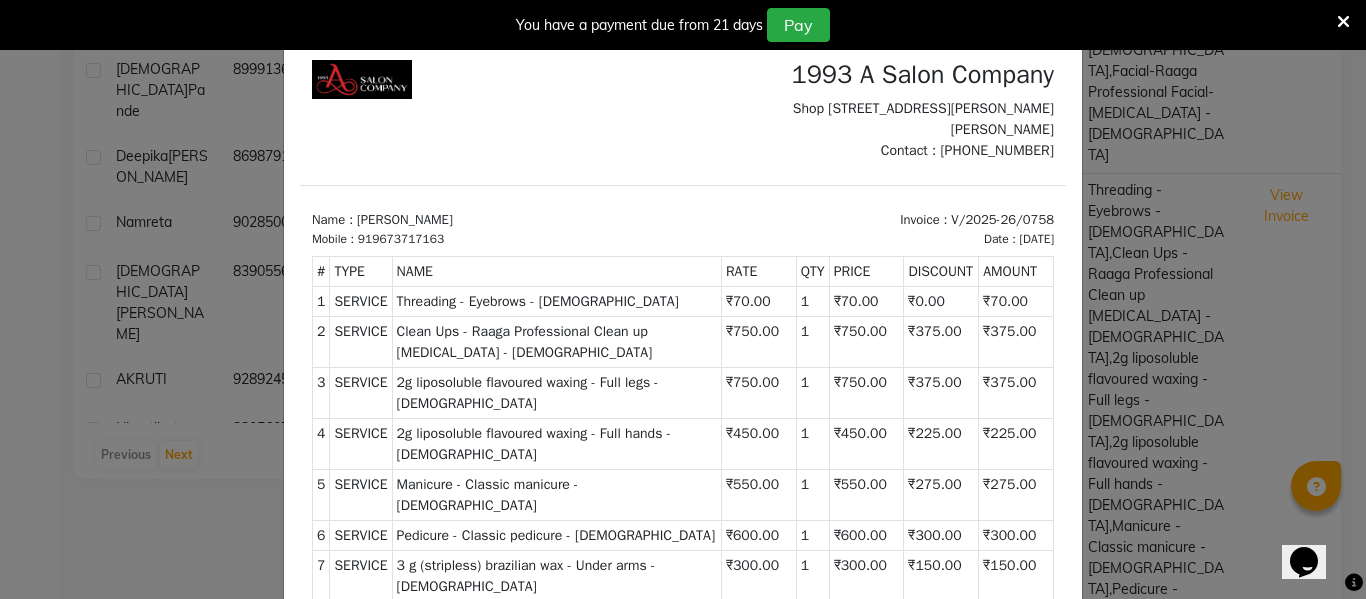 scroll, scrollTop: 0, scrollLeft: 0, axis: both 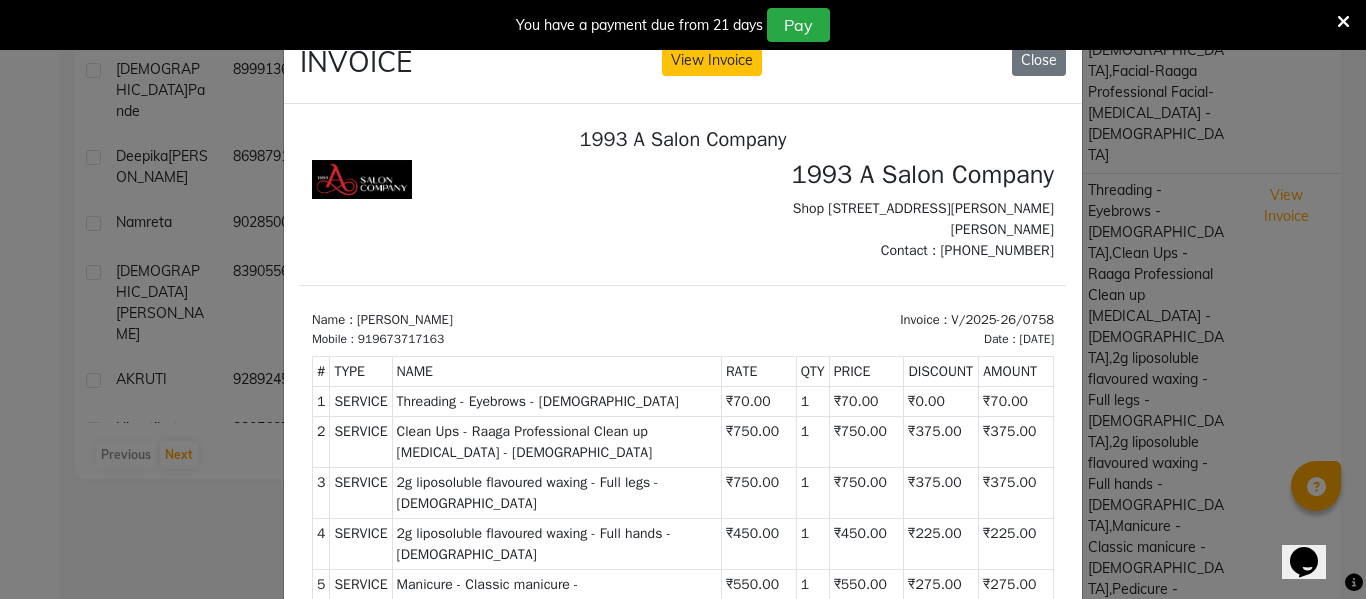 click on "INVOICE View Invoice Close" 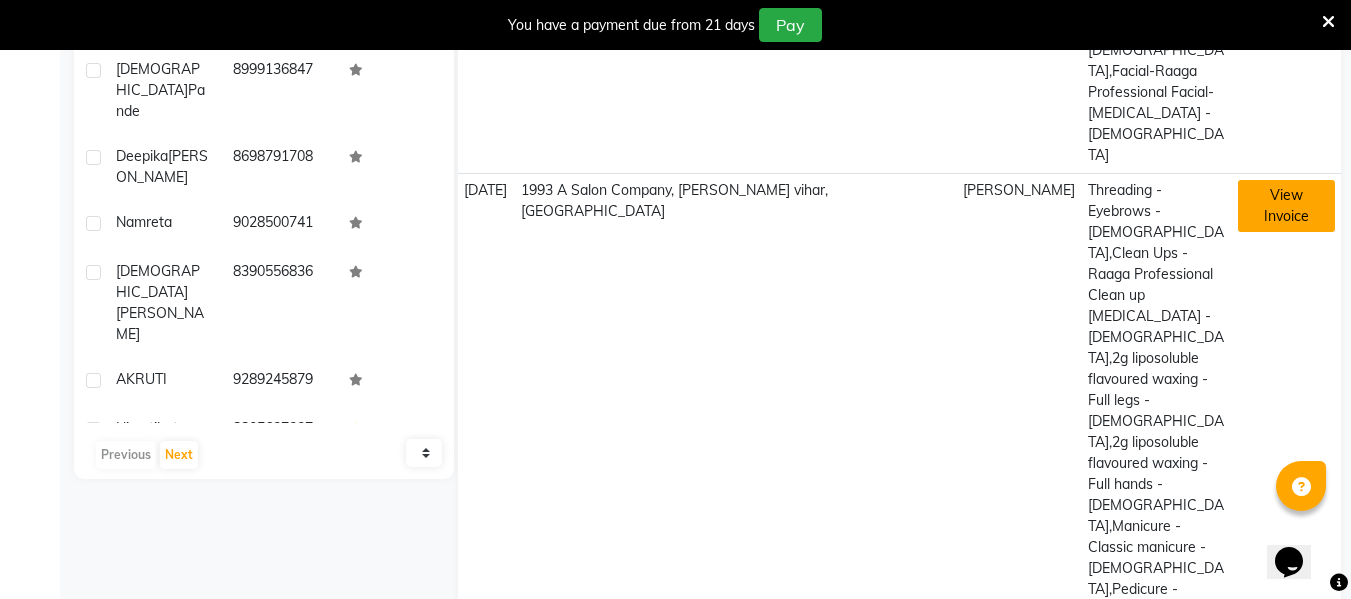 click on "View Invoice" 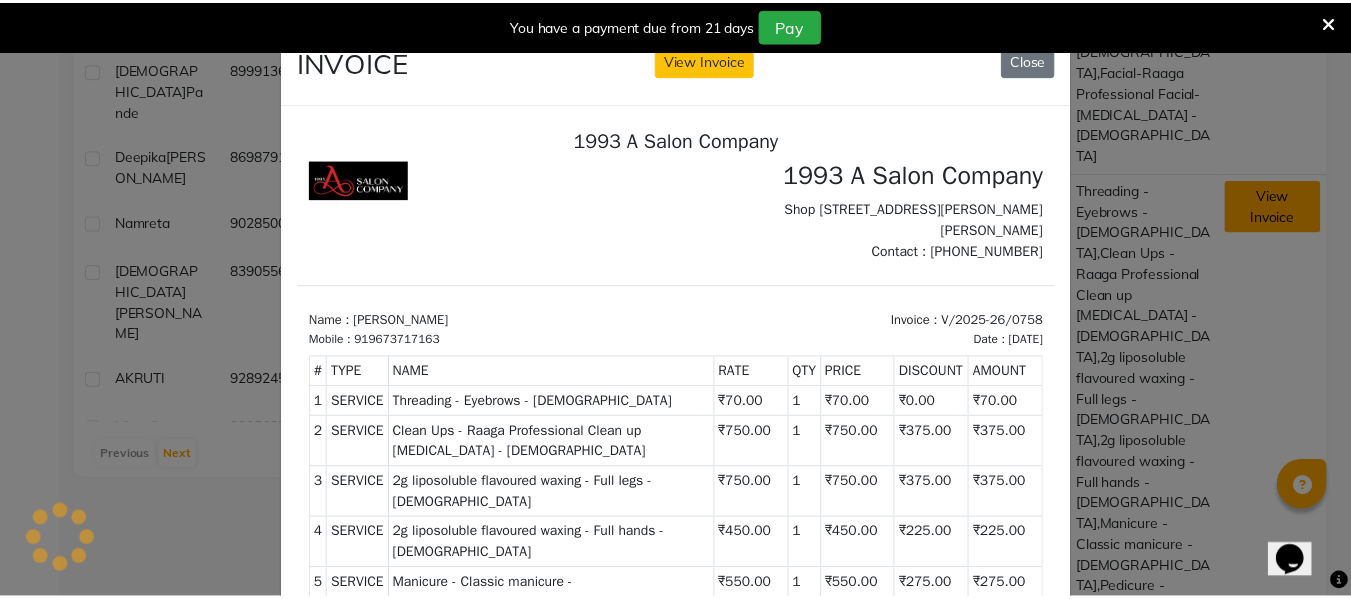 scroll, scrollTop: 0, scrollLeft: 0, axis: both 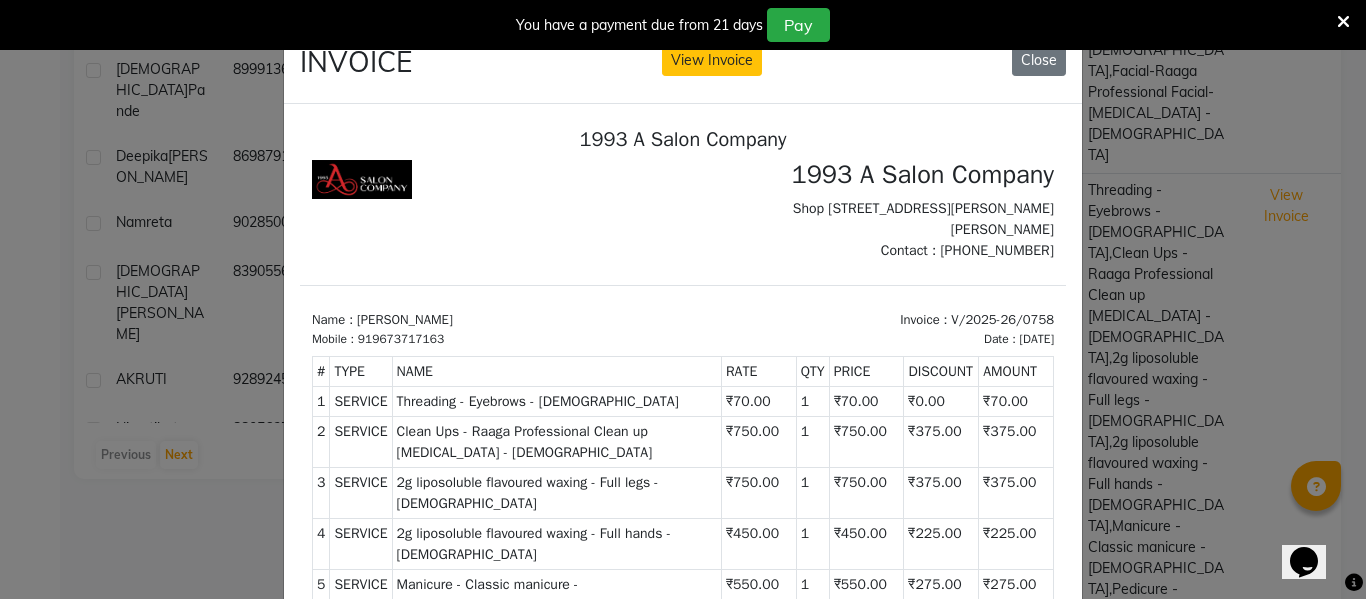 click on "INVOICE View Invoice Close" 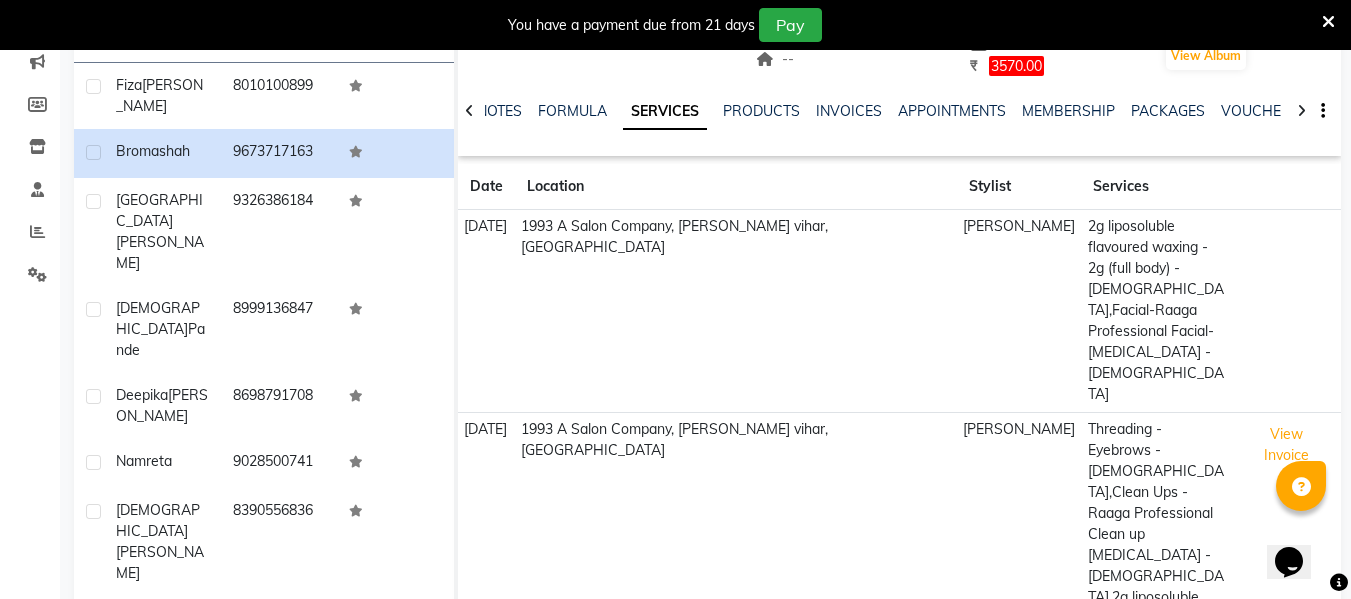 scroll, scrollTop: 200, scrollLeft: 0, axis: vertical 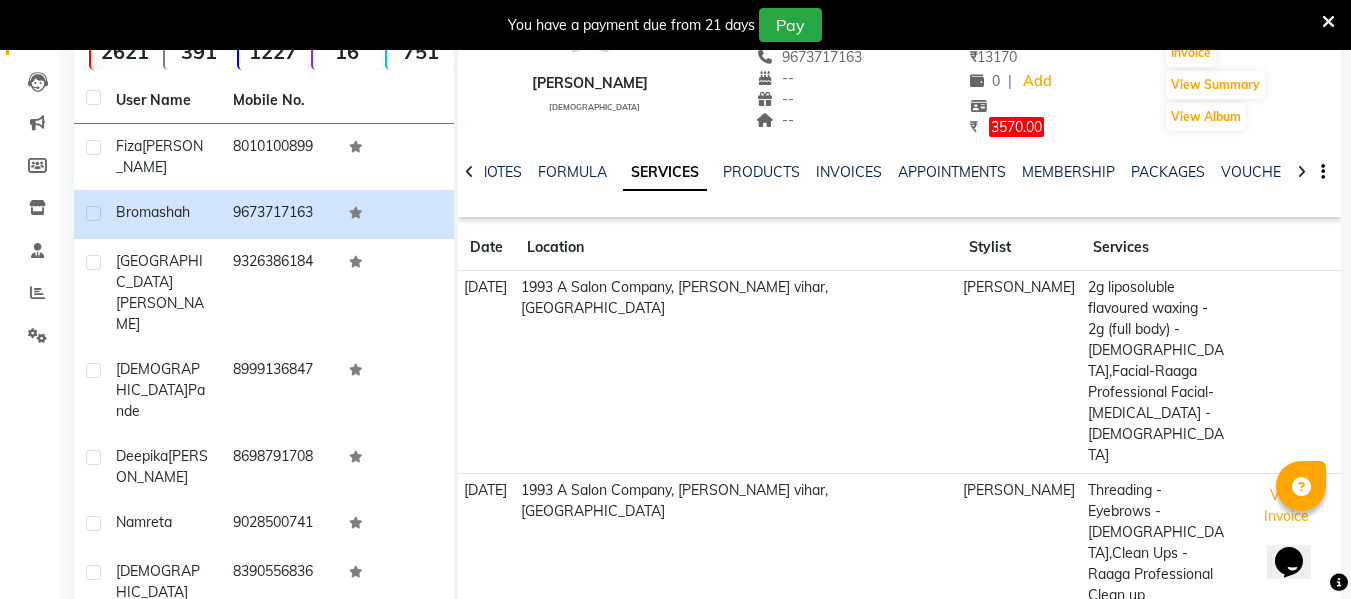 click on "[PERSON_NAME]" 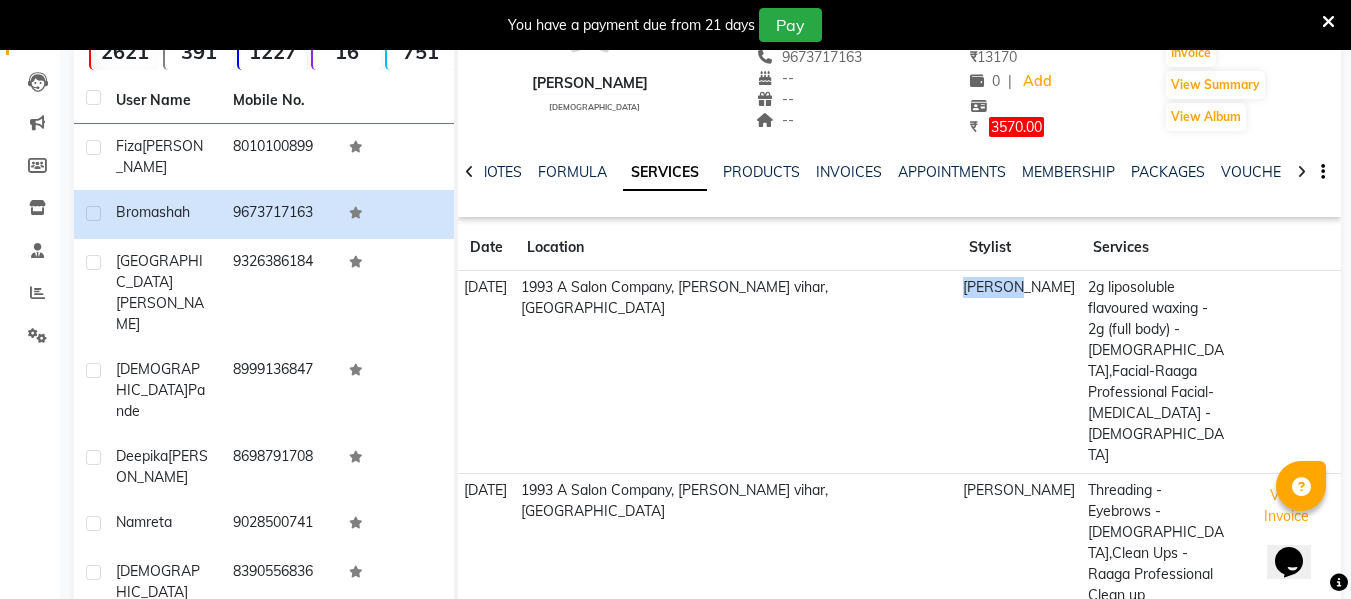 click on "[PERSON_NAME]" 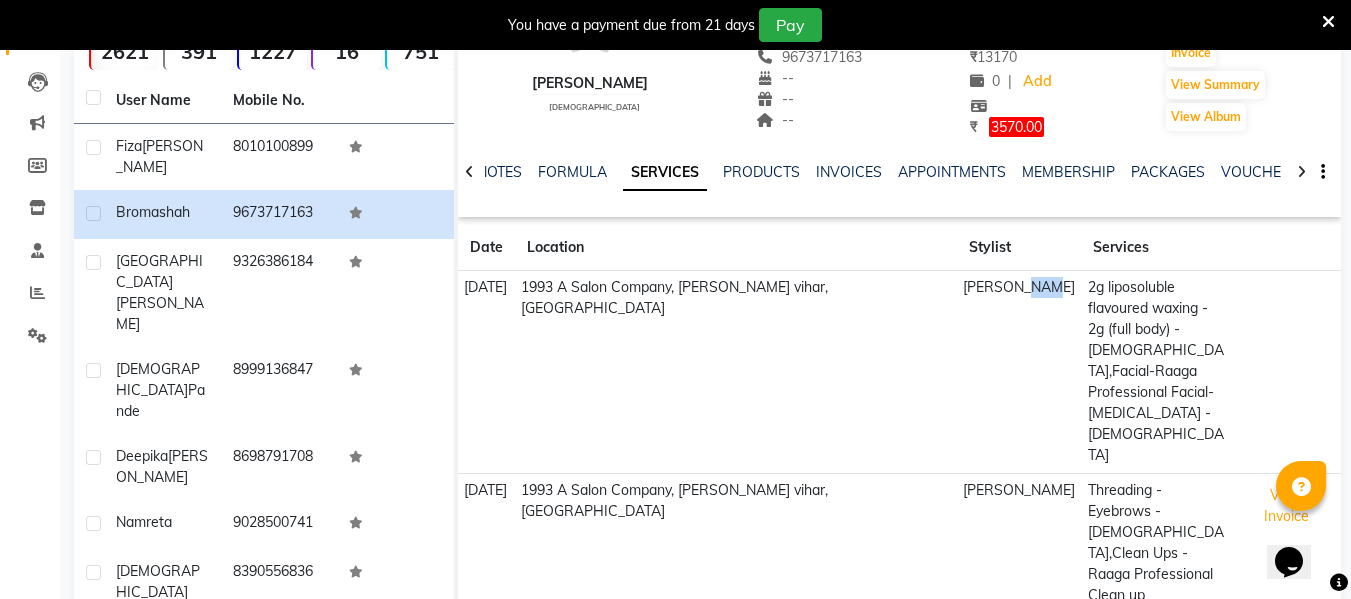 drag, startPoint x: 970, startPoint y: 285, endPoint x: 988, endPoint y: 283, distance: 18.110771 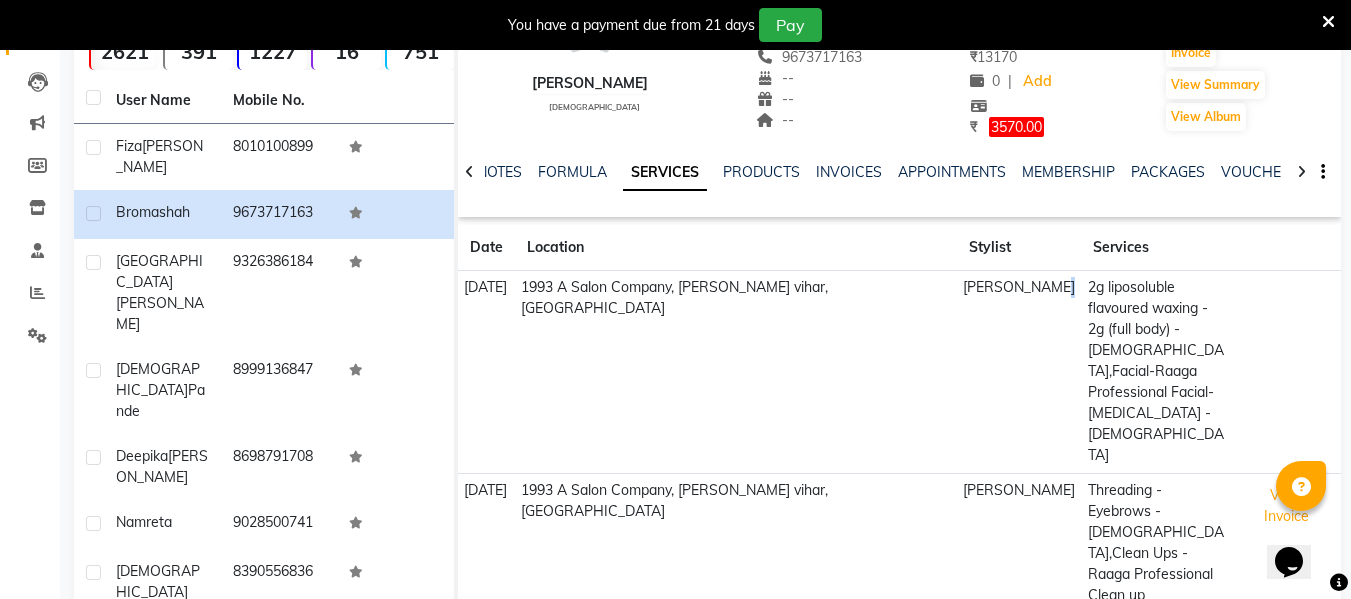 click on "[PERSON_NAME]" 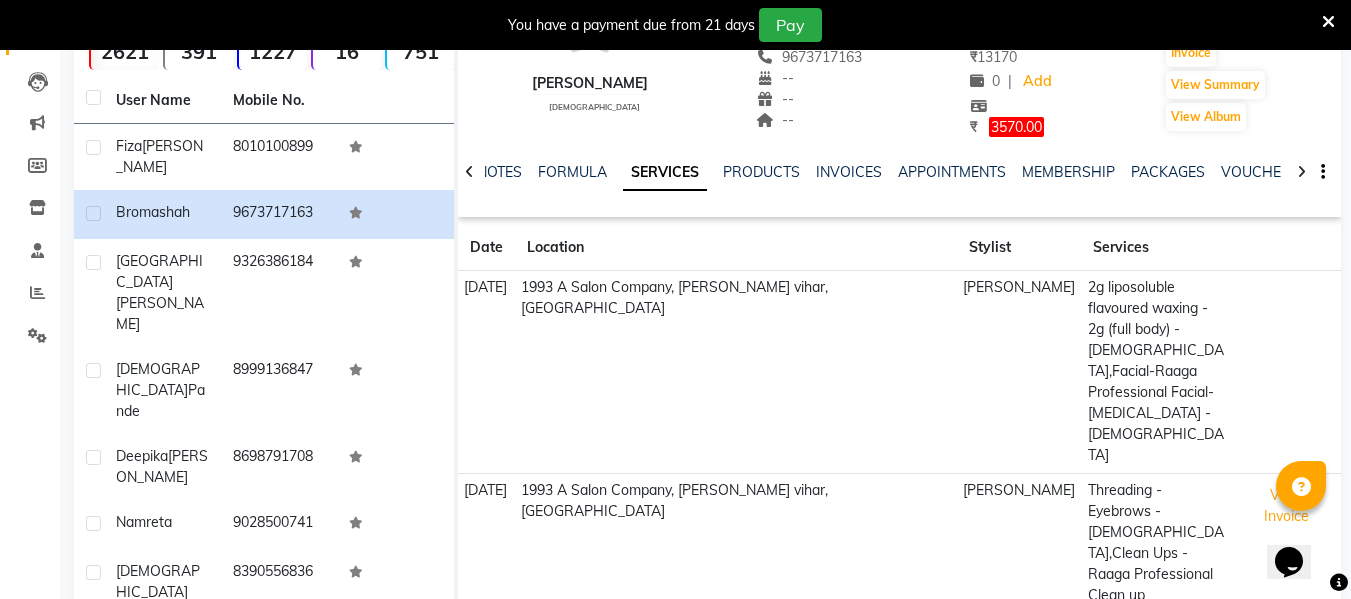 click on "Services" 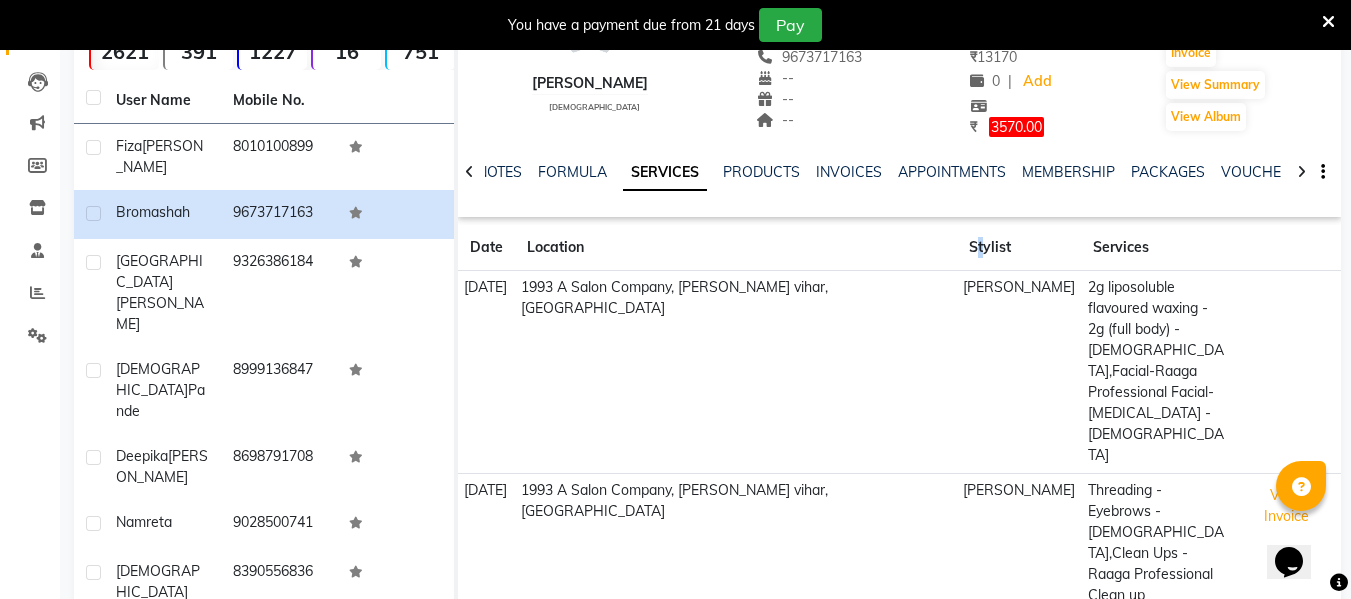 click on "Stylist" 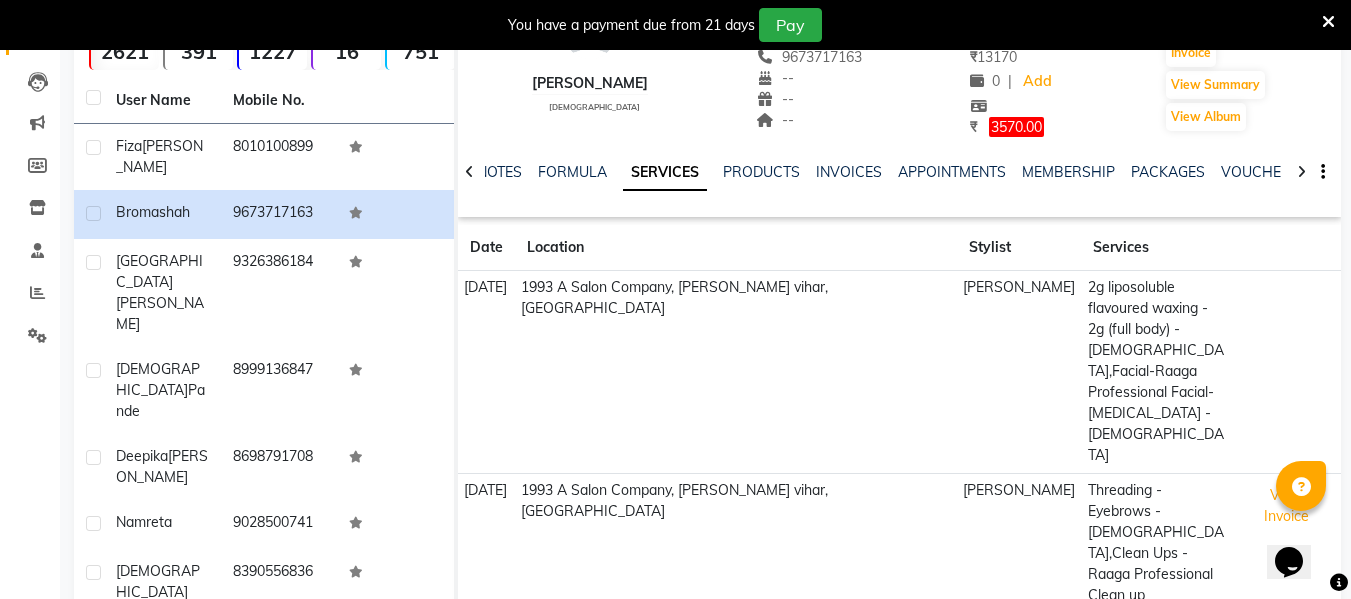 click on "Stylist" 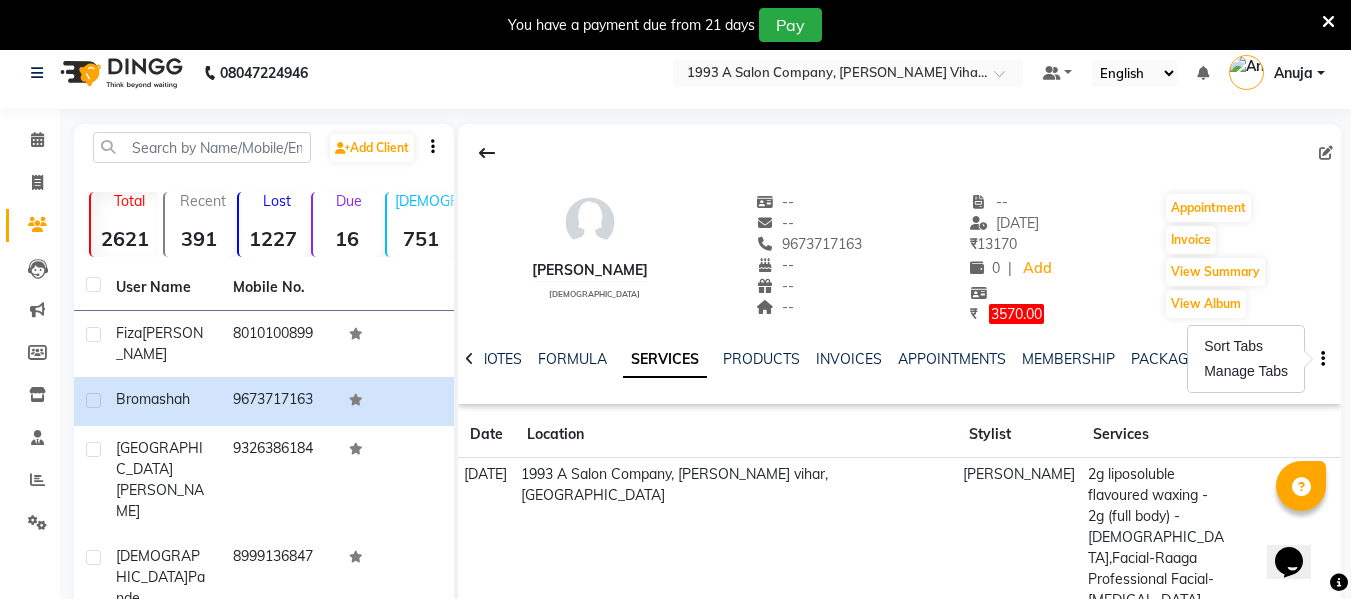 scroll, scrollTop: 0, scrollLeft: 0, axis: both 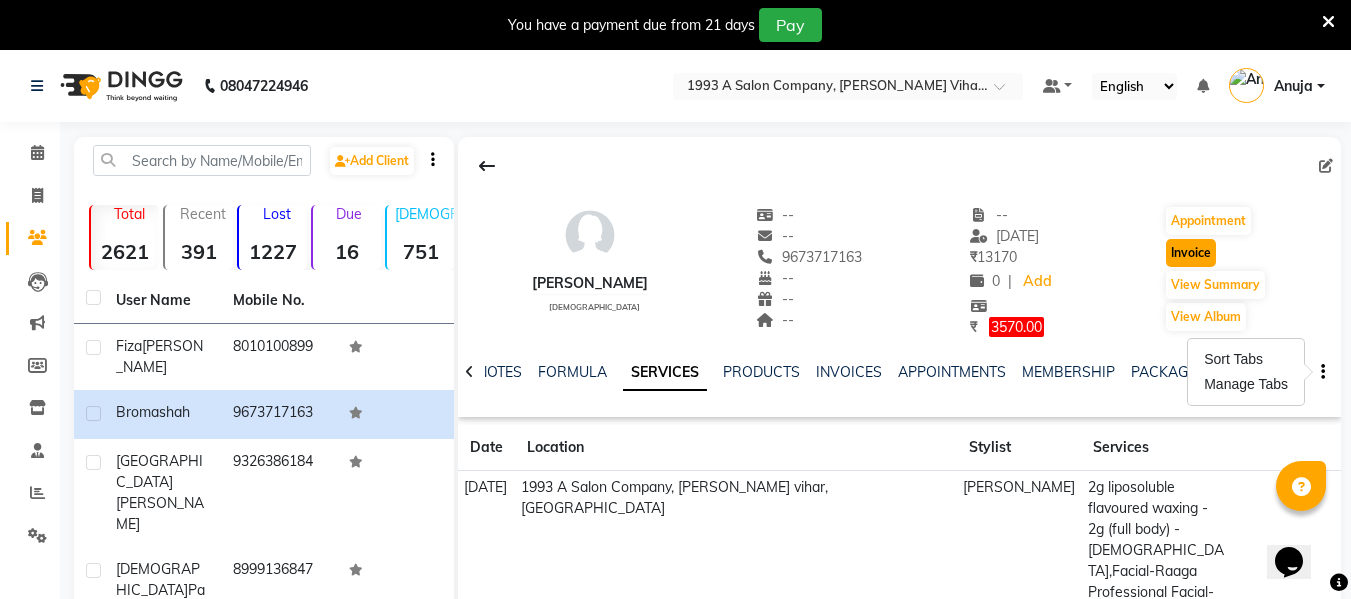 click on "Invoice" 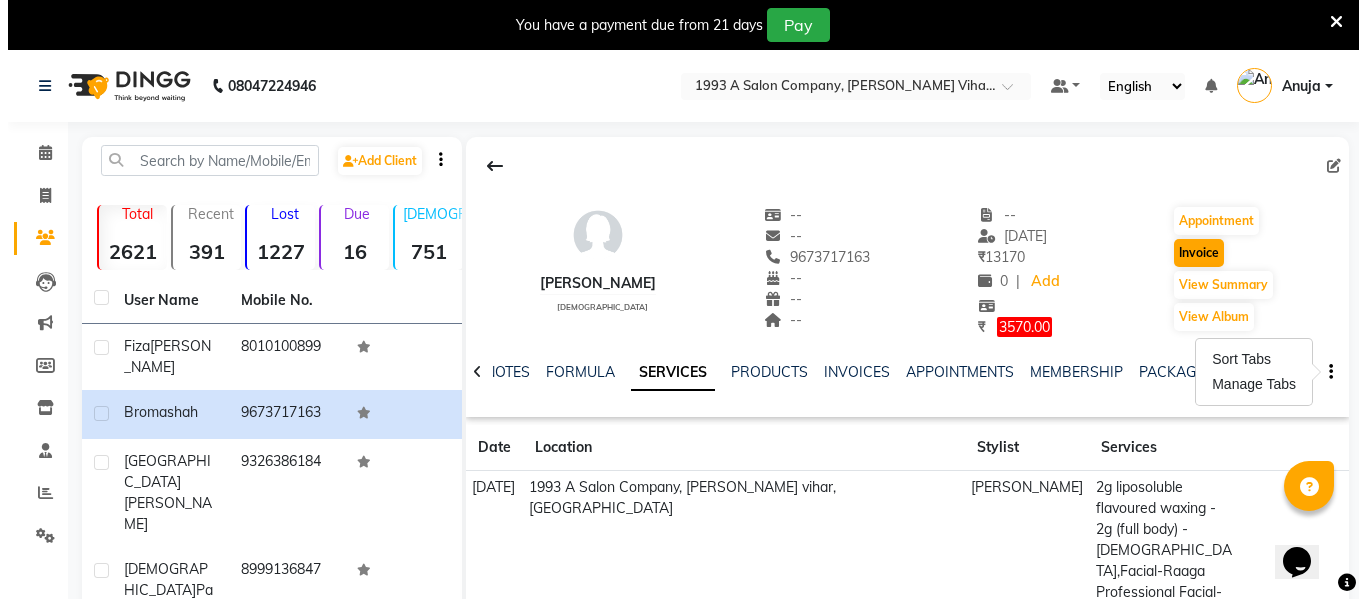scroll, scrollTop: 52, scrollLeft: 0, axis: vertical 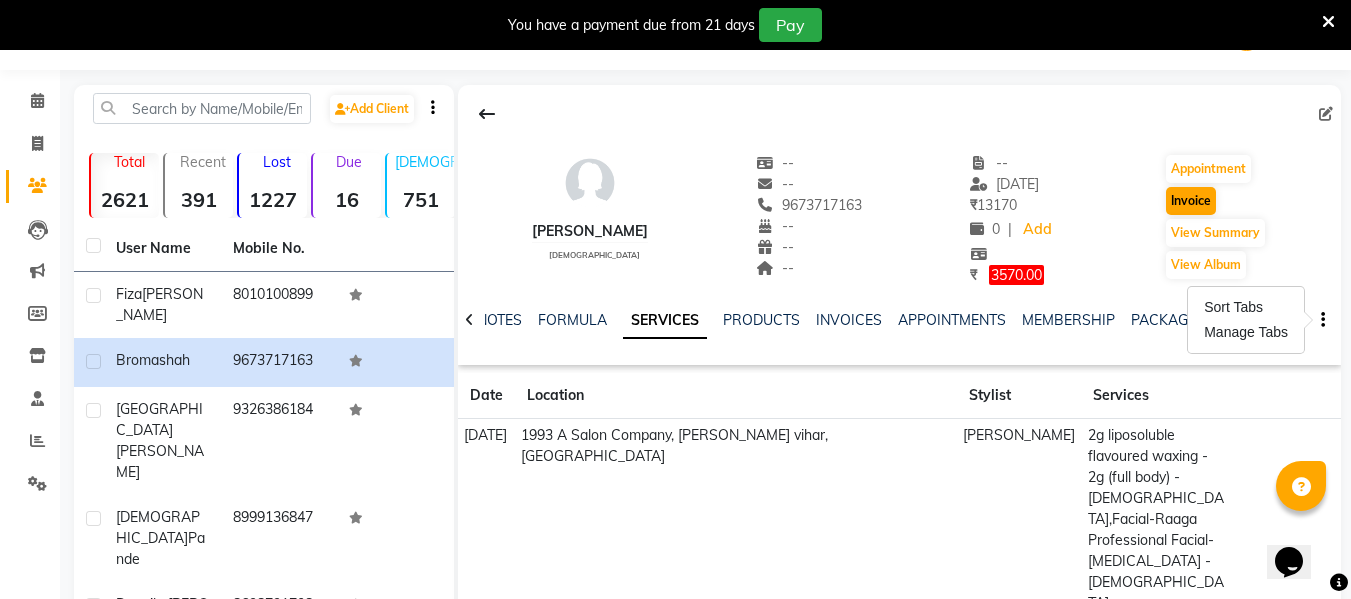 select on "4955" 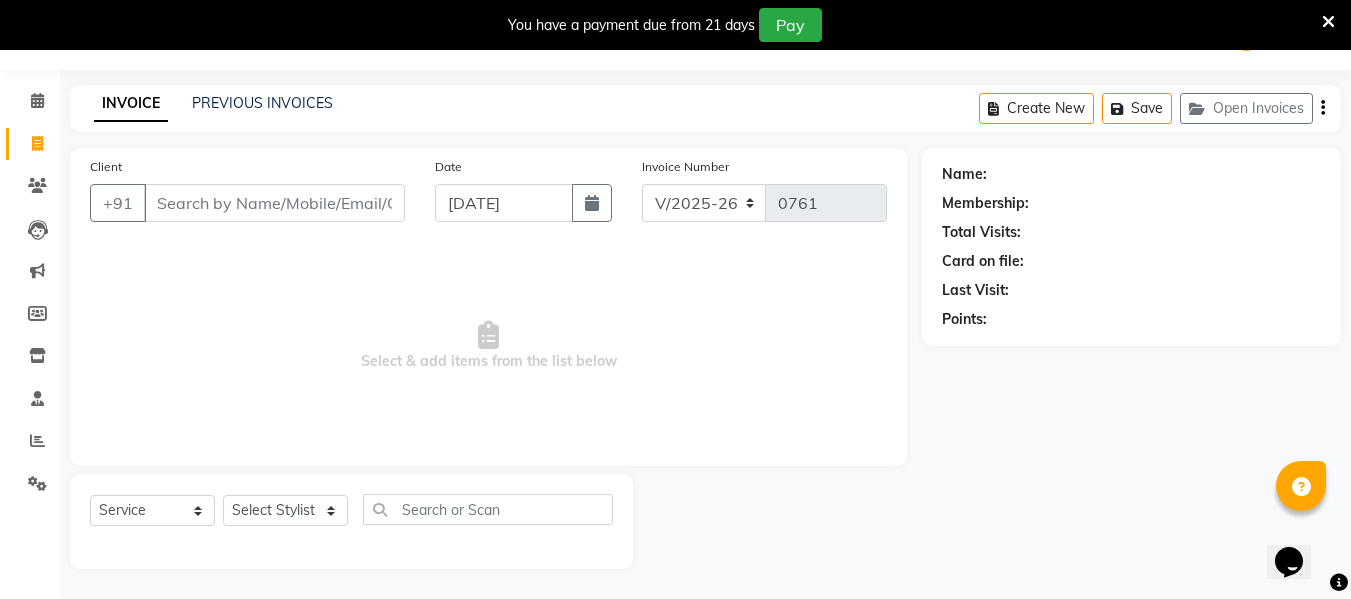 type on "9673717163" 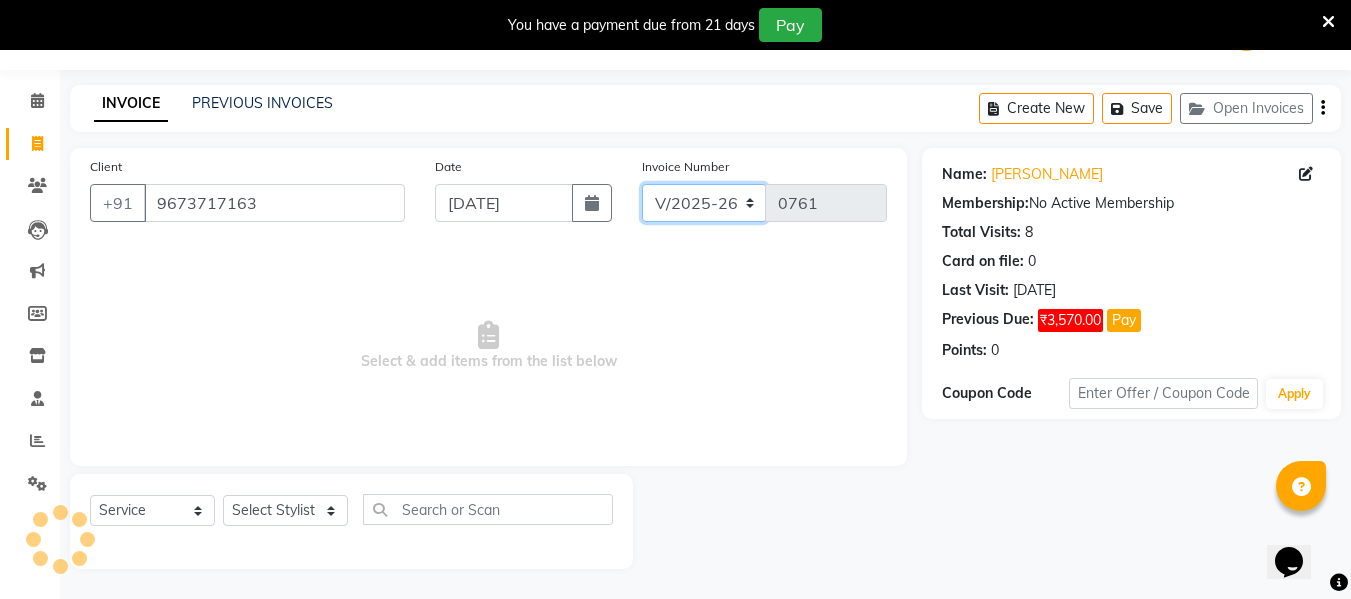 click on "V/2025 V/2025-26" 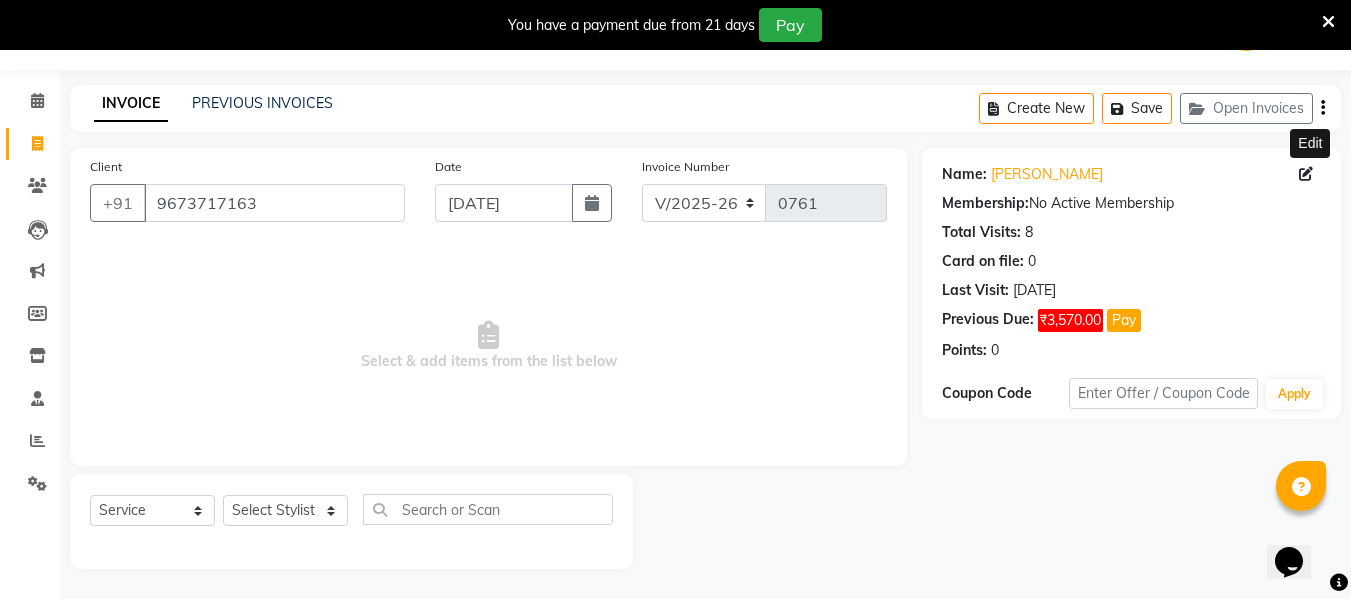 click 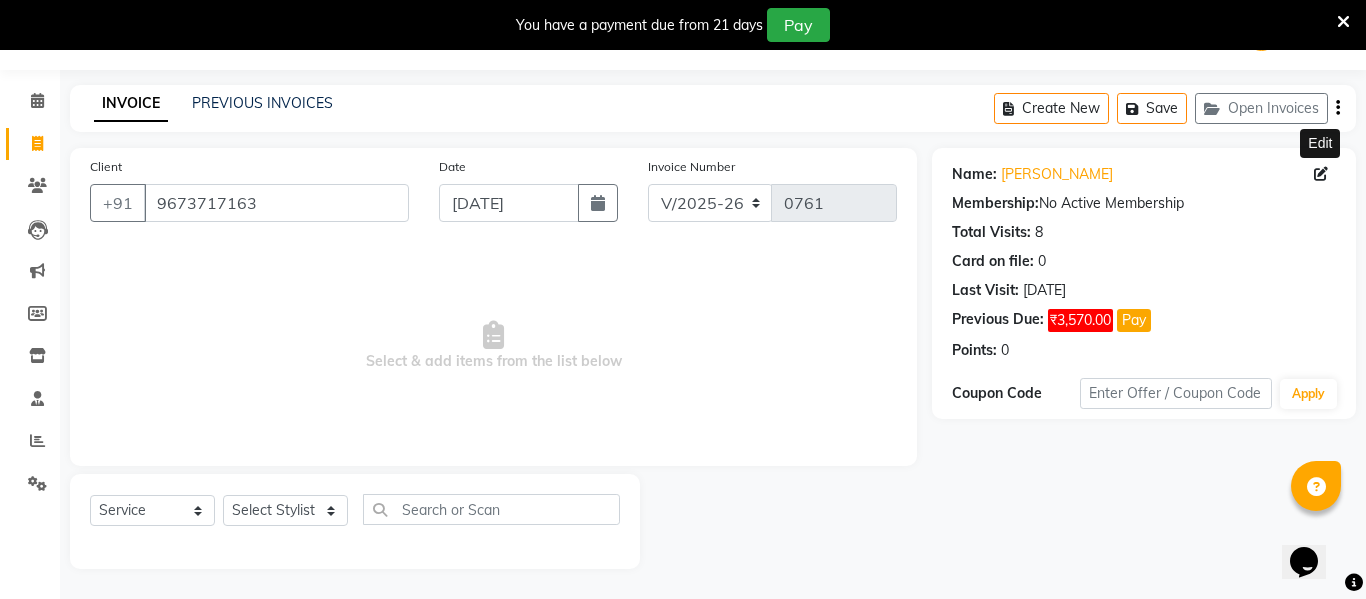 select on "22" 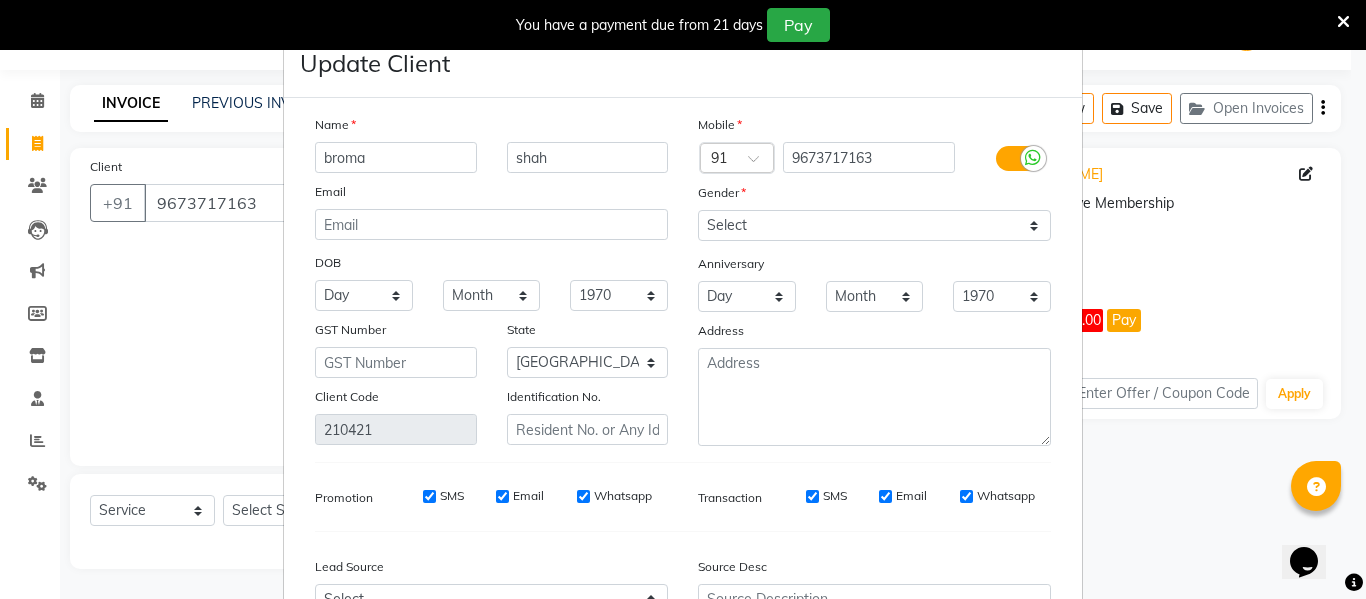 click on "Update Client Name broma shah Email DOB Day 01 02 03 04 05 06 07 08 09 10 11 12 13 14 15 16 17 18 19 20 21 22 23 24 25 26 27 28 29 30 31 Month January February March April May June July August September October November December 1940 1941 1942 1943 1944 1945 1946 1947 1948 1949 1950 1951 1952 1953 1954 1955 1956 1957 1958 1959 1960 1961 1962 1963 1964 1965 1966 1967 1968 1969 1970 1971 1972 1973 1974 1975 1976 1977 1978 1979 1980 1981 1982 1983 1984 1985 1986 1987 1988 1989 1990 1991 1992 1993 1994 1995 1996 1997 1998 1999 2000 2001 2002 2003 2004 2005 2006 2007 2008 2009 2010 2011 2012 2013 2014 2015 2016 2017 2018 2019 2020 2021 2022 2023 2024 GST Number State Select Andaman and Nicobar Islands Andhra Pradesh Arunachal Pradesh Assam Bihar Chandigarh Chhattisgarh Dadra and Nagar Haveli Daman and Diu Delhi Goa Gujarat Haryana Himachal Pradesh Jammu and Kashmir Jharkhand Karnataka Kerala Lakshadweep Madhya Pradesh Maharashtra Manipur Meghalaya Mizoram Nagaland Odisha Pondicherry Punjab Rajasthan Sikkim Tripura" at bounding box center [683, 299] 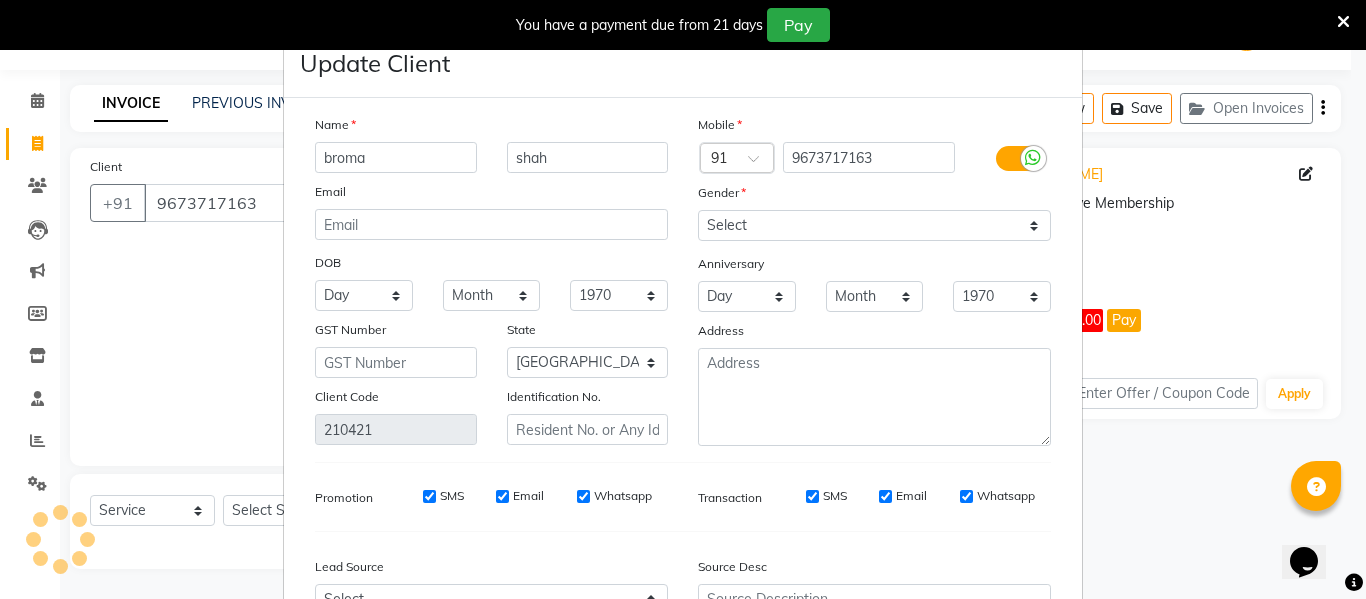 click at bounding box center [1343, 22] 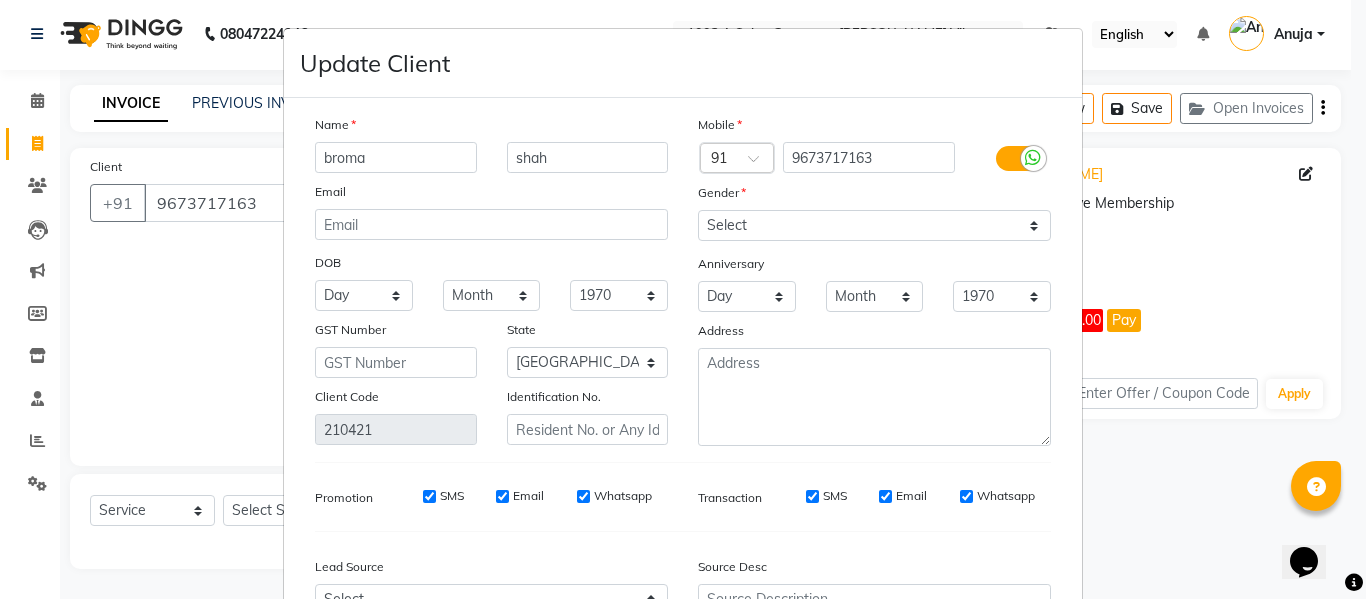 drag, startPoint x: 1315, startPoint y: 307, endPoint x: 1327, endPoint y: 305, distance: 12.165525 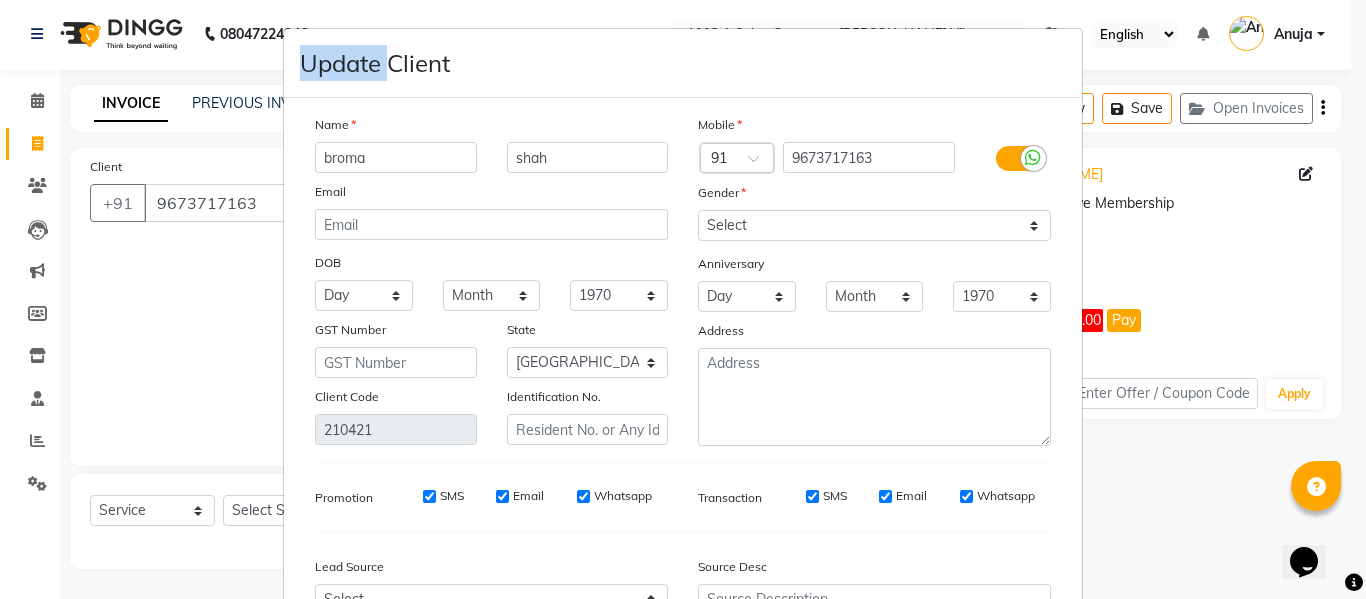 click on "Update Client Name broma shah Email DOB Day 01 02 03 04 05 06 07 08 09 10 11 12 13 14 15 16 17 18 19 20 21 22 23 24 25 26 27 28 29 30 31 Month January February March April May June July August September October November December 1940 1941 1942 1943 1944 1945 1946 1947 1948 1949 1950 1951 1952 1953 1954 1955 1956 1957 1958 1959 1960 1961 1962 1963 1964 1965 1966 1967 1968 1969 1970 1971 1972 1973 1974 1975 1976 1977 1978 1979 1980 1981 1982 1983 1984 1985 1986 1987 1988 1989 1990 1991 1992 1993 1994 1995 1996 1997 1998 1999 2000 2001 2002 2003 2004 2005 2006 2007 2008 2009 2010 2011 2012 2013 2014 2015 2016 2017 2018 2019 2020 2021 2022 2023 2024 GST Number State Select Andaman and Nicobar Islands Andhra Pradesh Arunachal Pradesh Assam Bihar Chandigarh Chhattisgarh Dadra and Nagar Haveli Daman and Diu Delhi Goa Gujarat Haryana Himachal Pradesh Jammu and Kashmir Jharkhand Karnataka Kerala Lakshadweep Madhya Pradesh Maharashtra Manipur Meghalaya Mizoram Nagaland Odisha Pondicherry Punjab Rajasthan Sikkim Tripura" at bounding box center [683, 299] 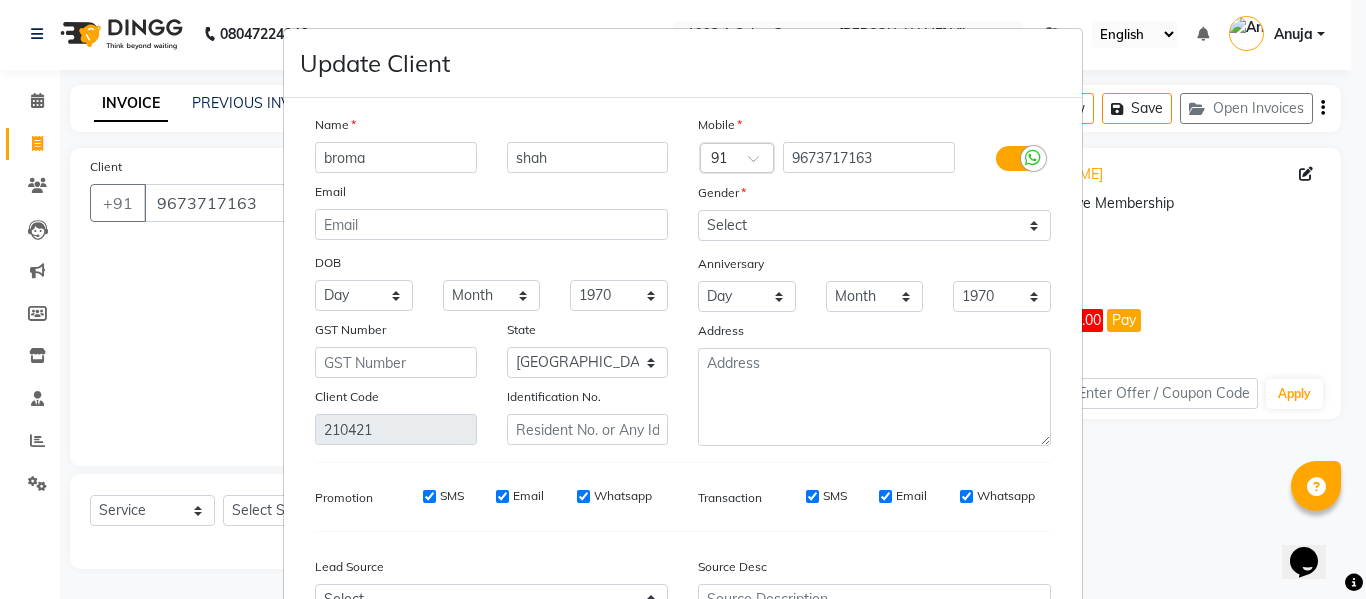 click on "Update Client Name broma shah Email DOB Day 01 02 03 04 05 06 07 08 09 10 11 12 13 14 15 16 17 18 19 20 21 22 23 24 25 26 27 28 29 30 31 Month January February March April May June July August September October November December 1940 1941 1942 1943 1944 1945 1946 1947 1948 1949 1950 1951 1952 1953 1954 1955 1956 1957 1958 1959 1960 1961 1962 1963 1964 1965 1966 1967 1968 1969 1970 1971 1972 1973 1974 1975 1976 1977 1978 1979 1980 1981 1982 1983 1984 1985 1986 1987 1988 1989 1990 1991 1992 1993 1994 1995 1996 1997 1998 1999 2000 2001 2002 2003 2004 2005 2006 2007 2008 2009 2010 2011 2012 2013 2014 2015 2016 2017 2018 2019 2020 2021 2022 2023 2024 GST Number State Select Andaman and Nicobar Islands Andhra Pradesh Arunachal Pradesh Assam Bihar Chandigarh Chhattisgarh Dadra and Nagar Haveli Daman and Diu Delhi Goa Gujarat Haryana Himachal Pradesh Jammu and Kashmir Jharkhand Karnataka Kerala Lakshadweep Madhya Pradesh Maharashtra Manipur Meghalaya Mizoram Nagaland Odisha Pondicherry Punjab Rajasthan Sikkim Tripura" at bounding box center [683, 299] 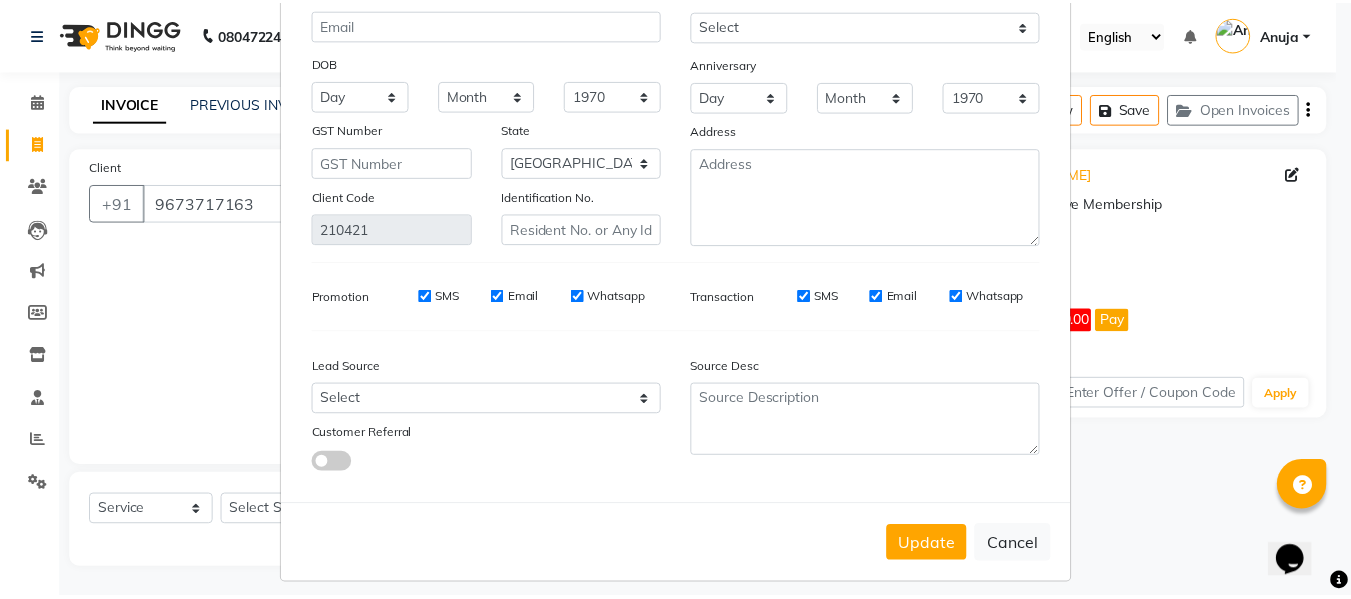 scroll, scrollTop: 214, scrollLeft: 0, axis: vertical 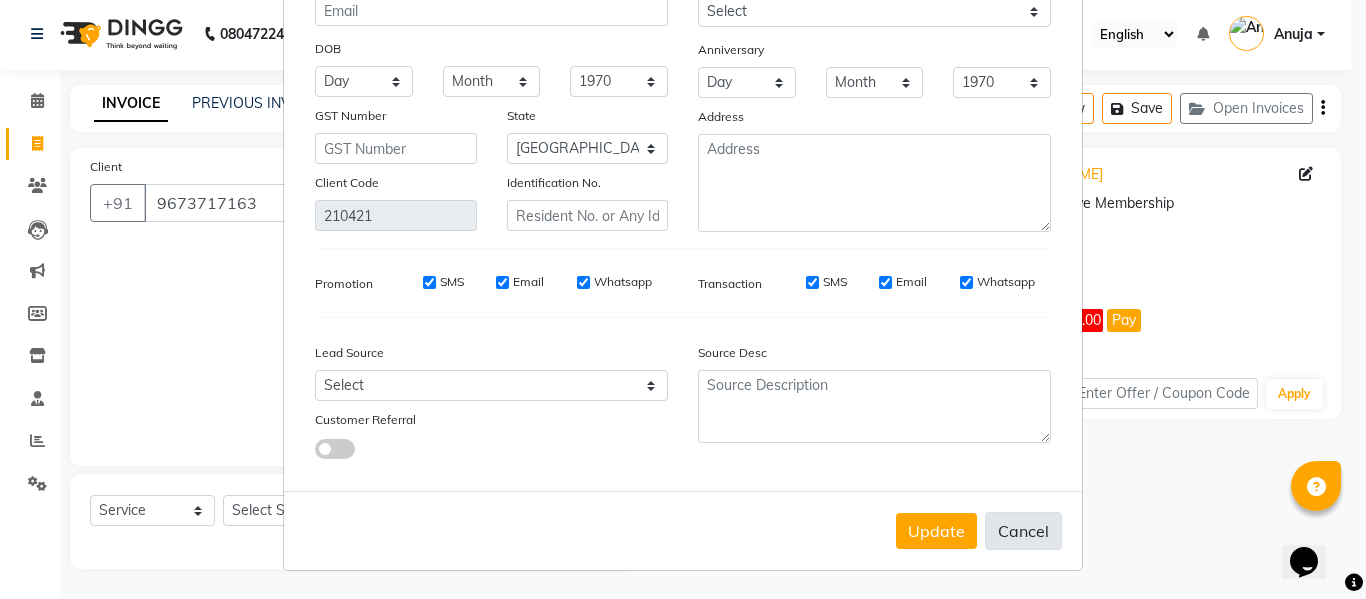 click on "Cancel" at bounding box center [1023, 531] 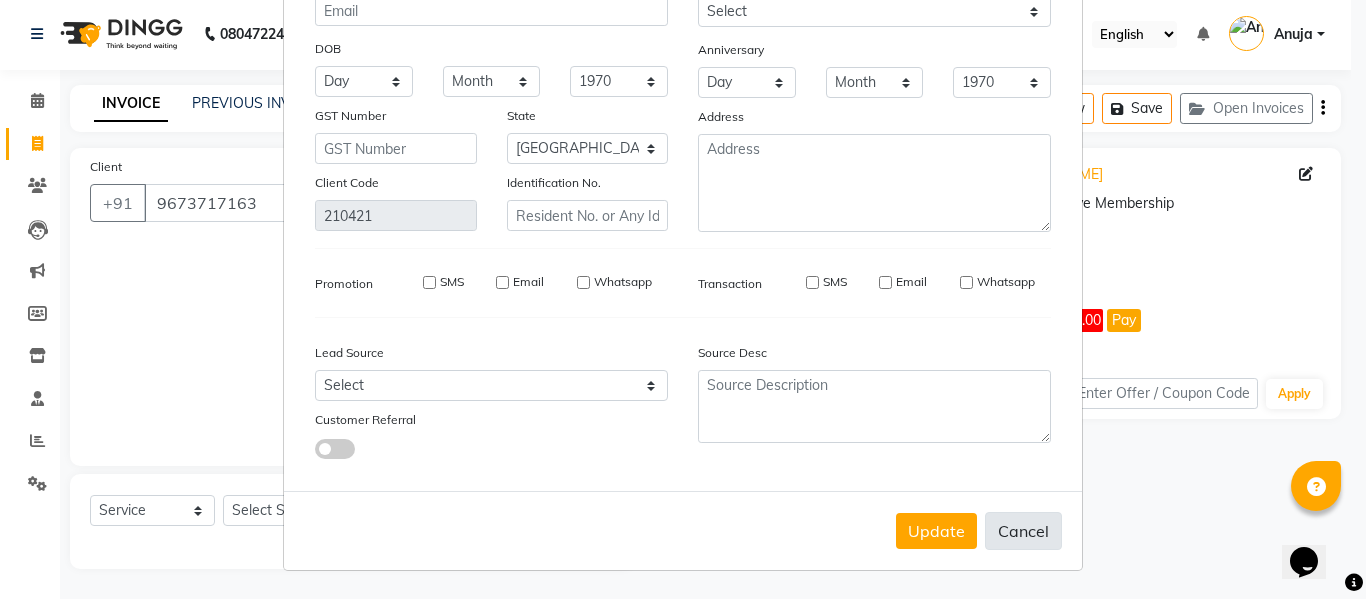 type 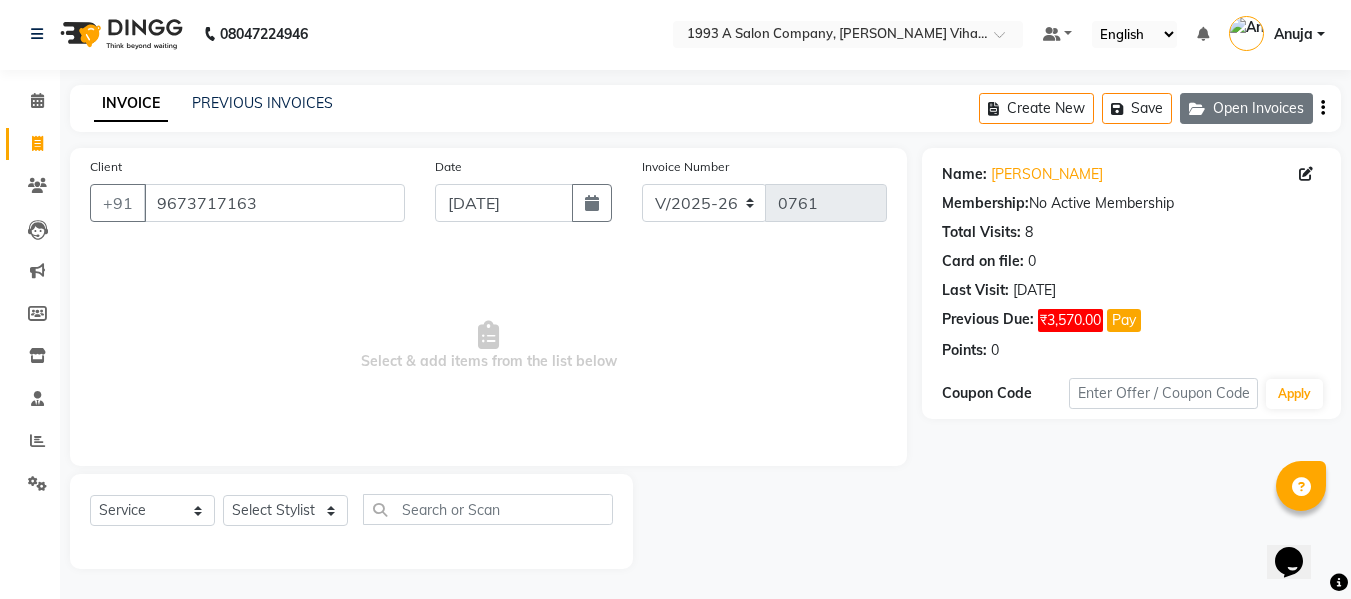 click on "Open Invoices" 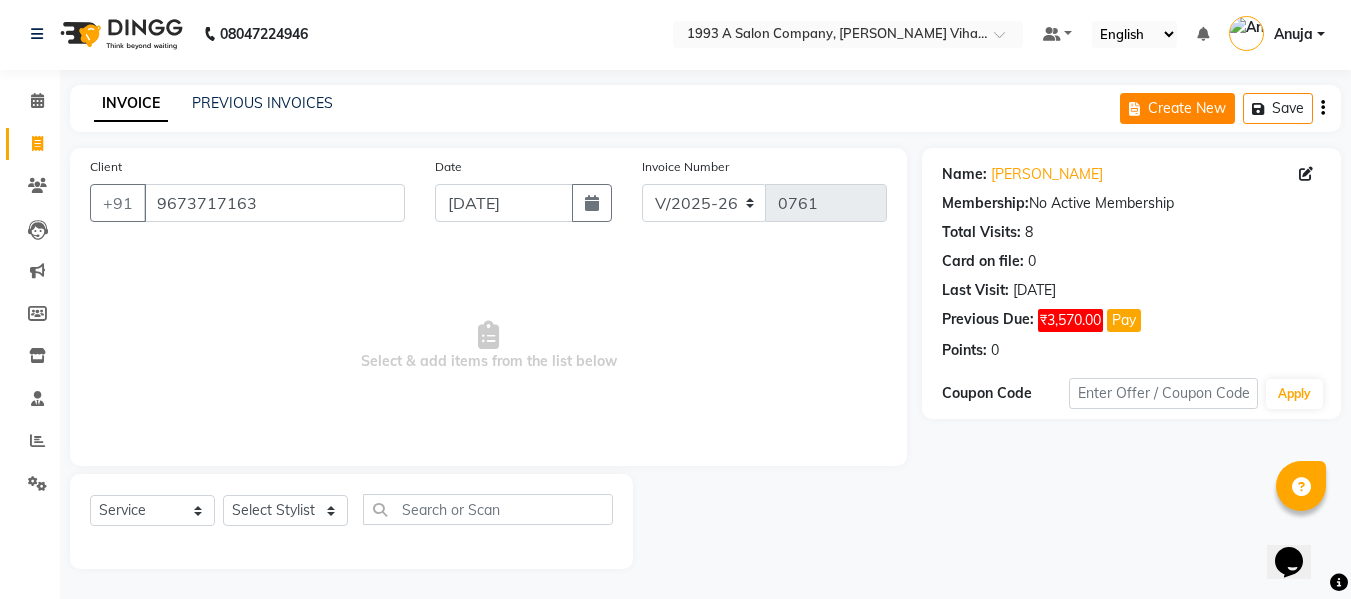click on "Create New" 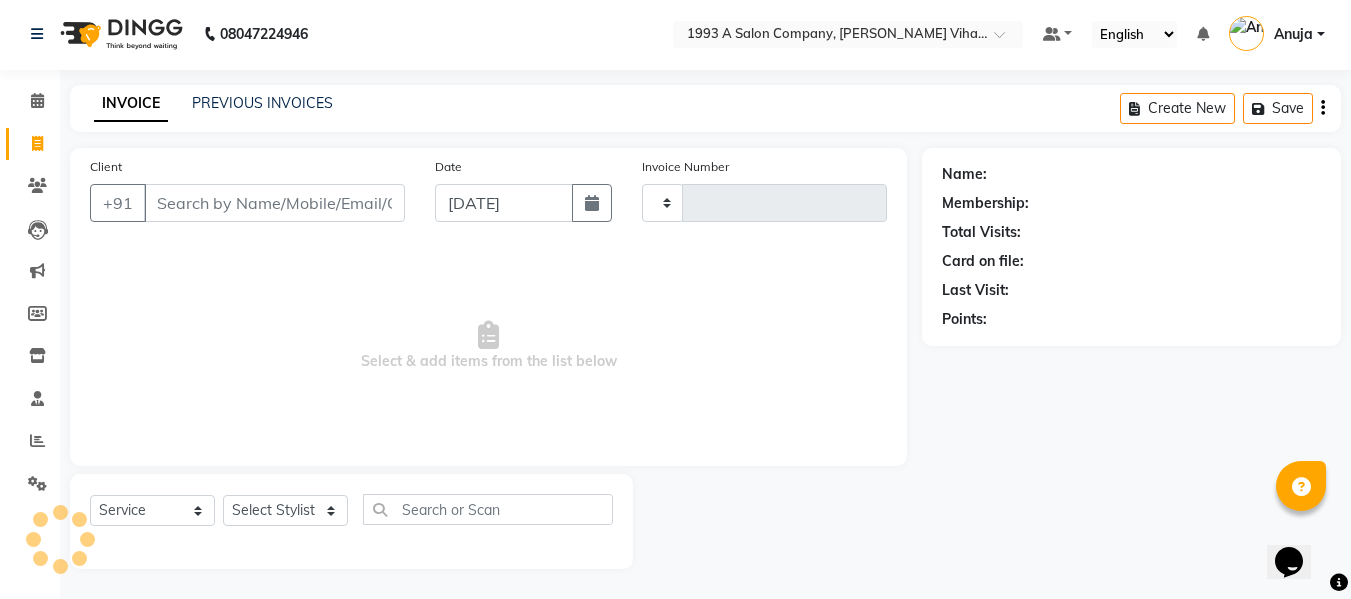 type on "0761" 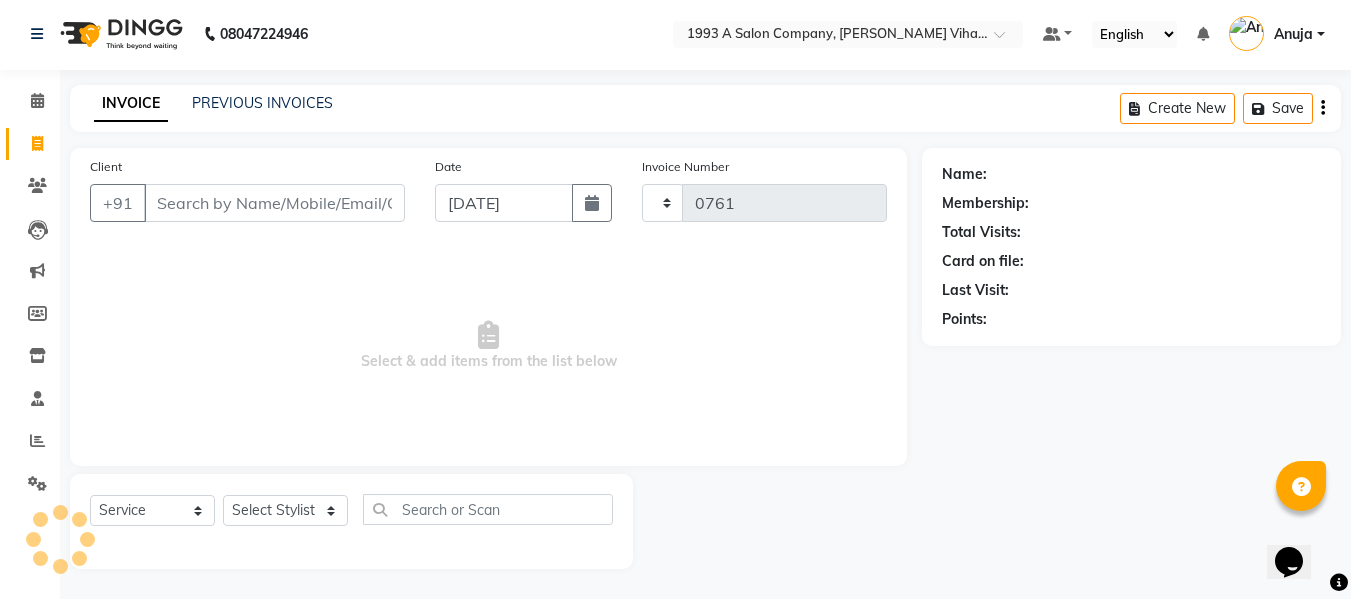 select on "4955" 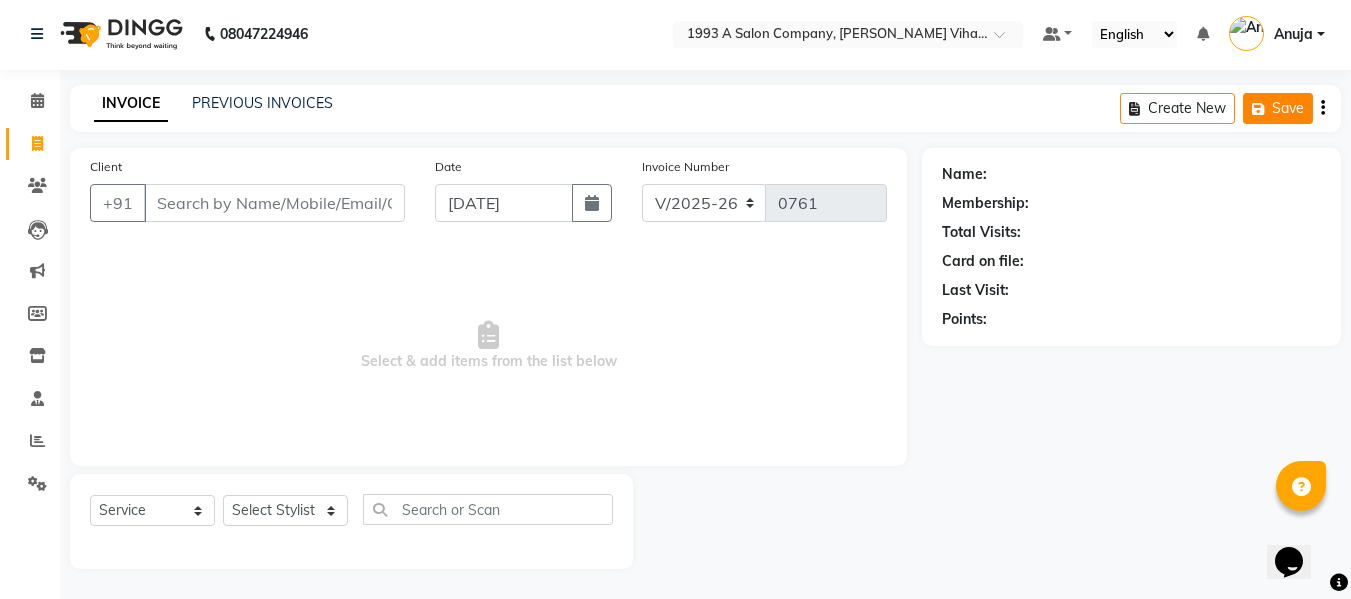 click on "Save" 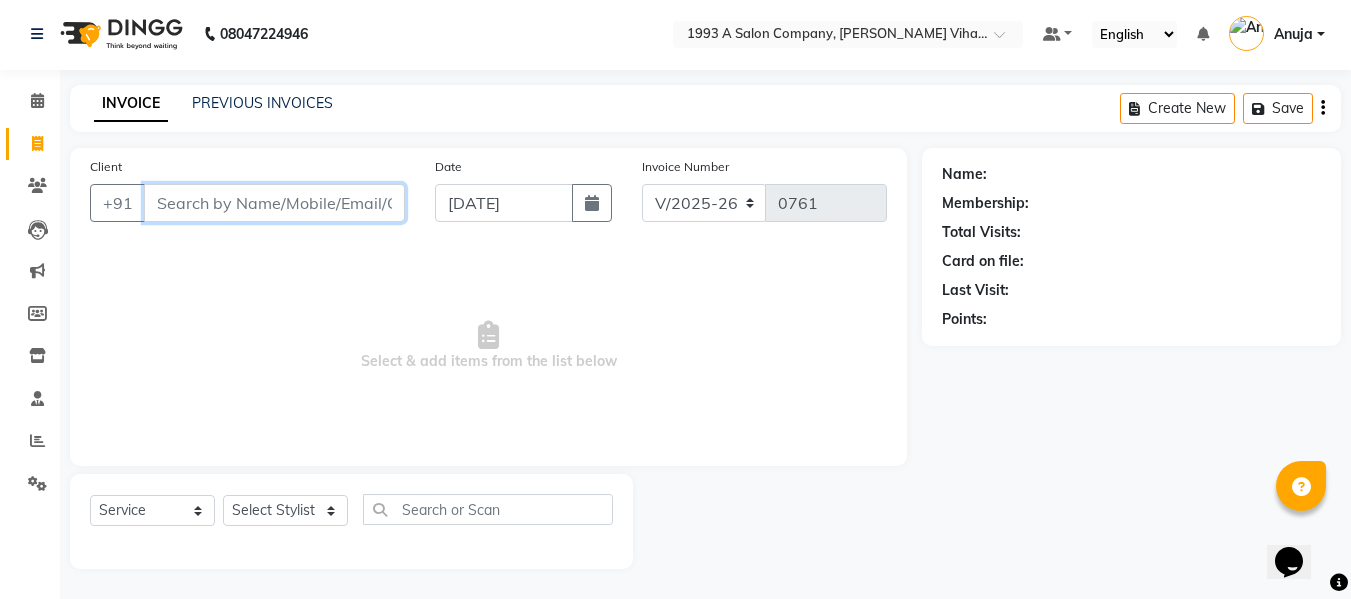 click on "Client" at bounding box center (274, 203) 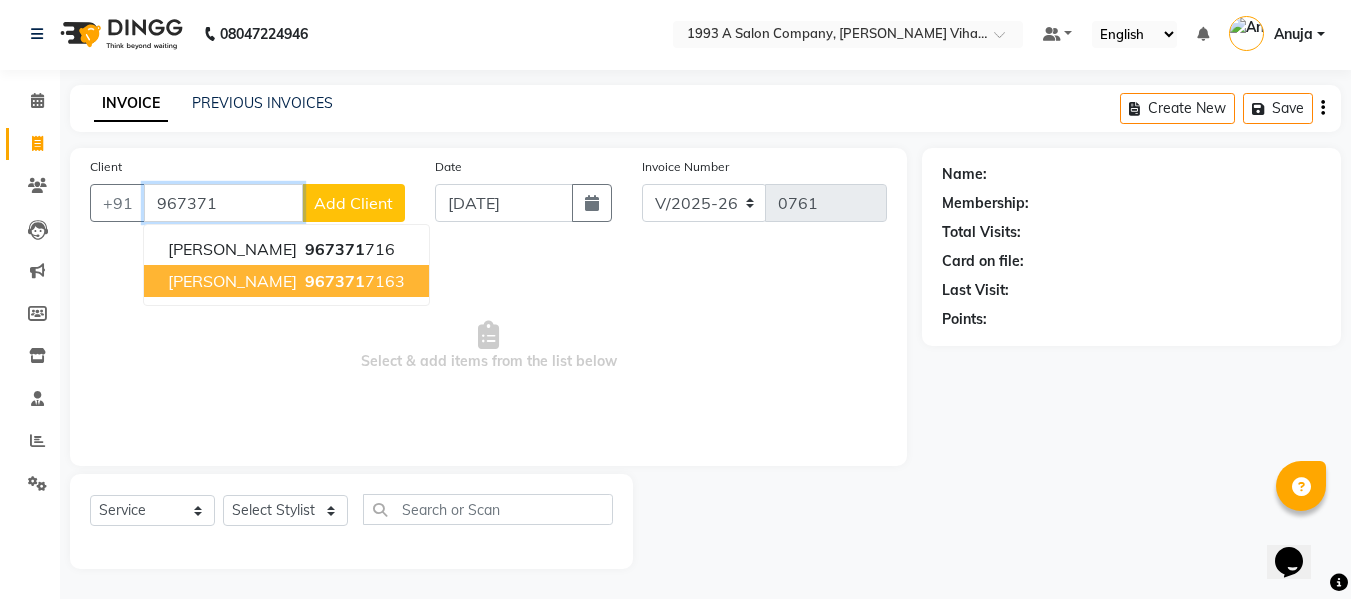 click on "967371" at bounding box center [335, 281] 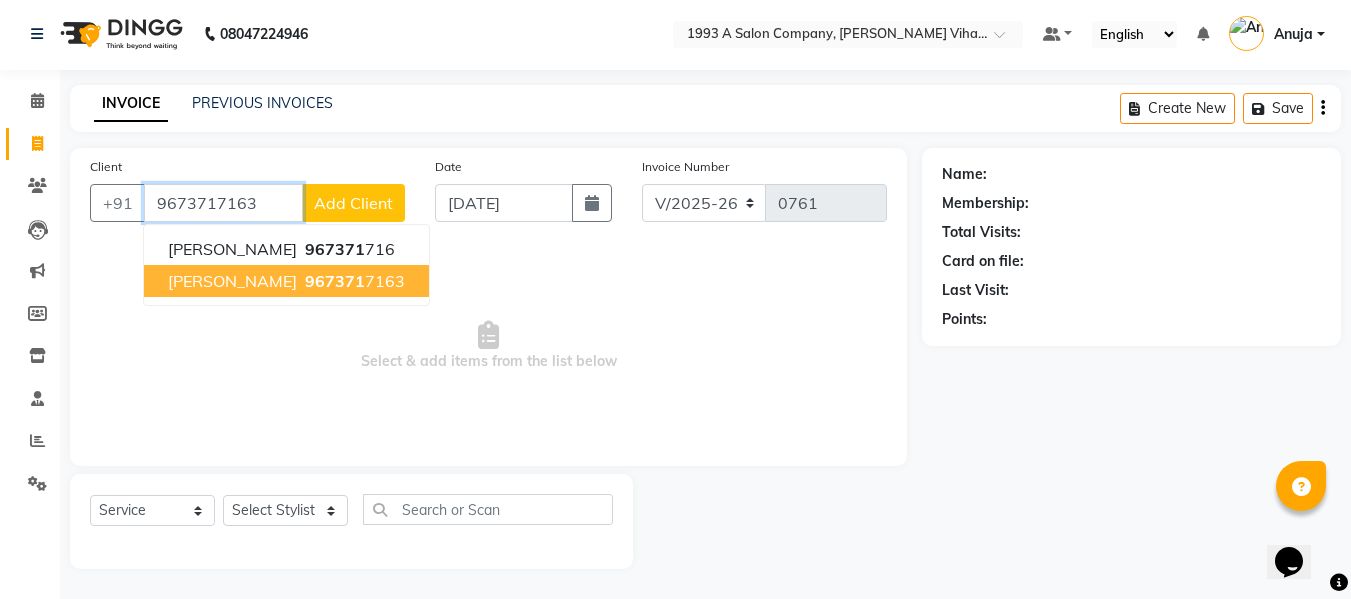 type on "9673717163" 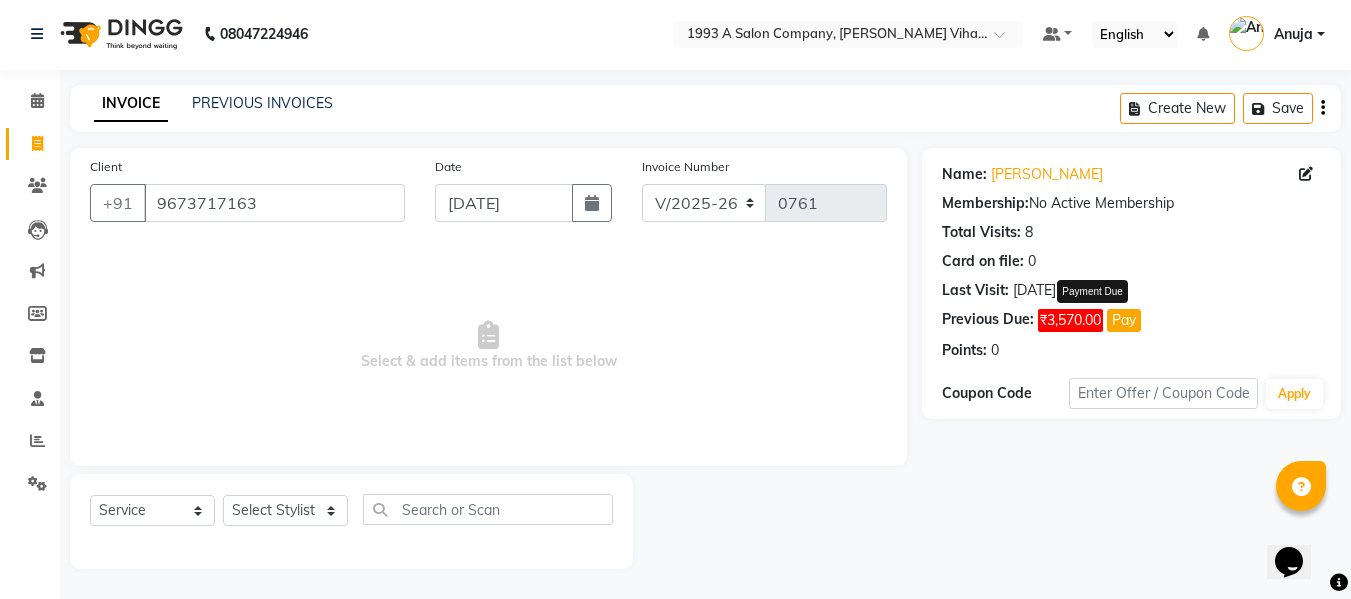 click on "₹3,570.00" 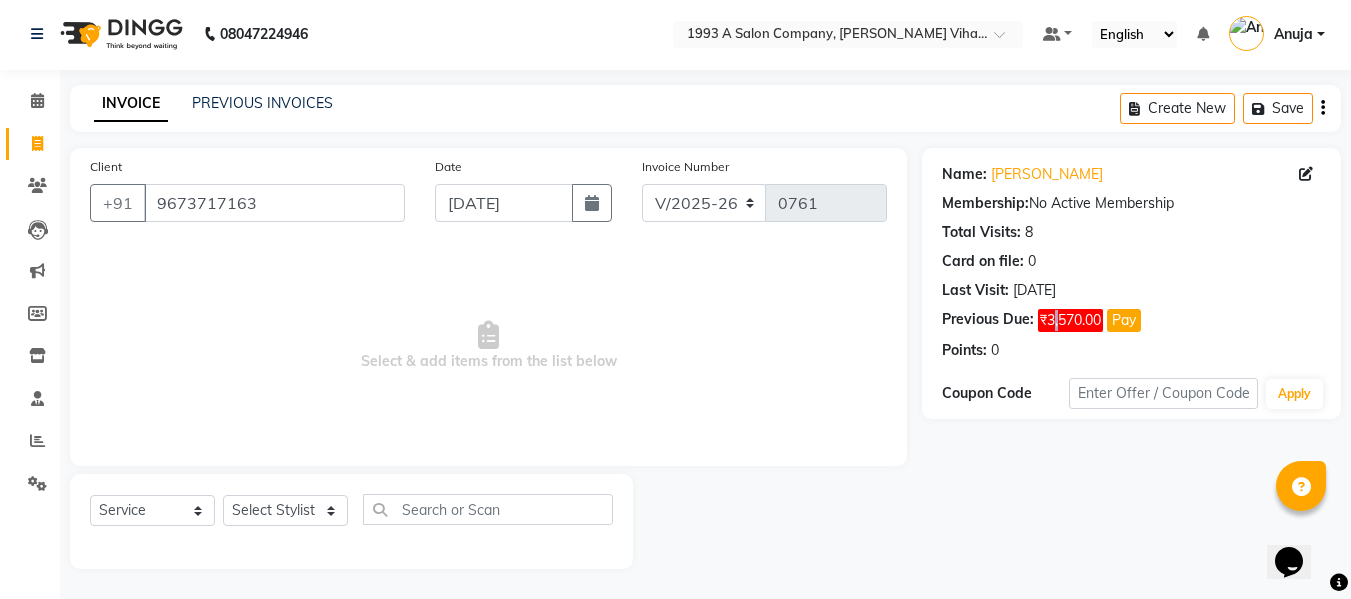 click on "₹3,570.00" 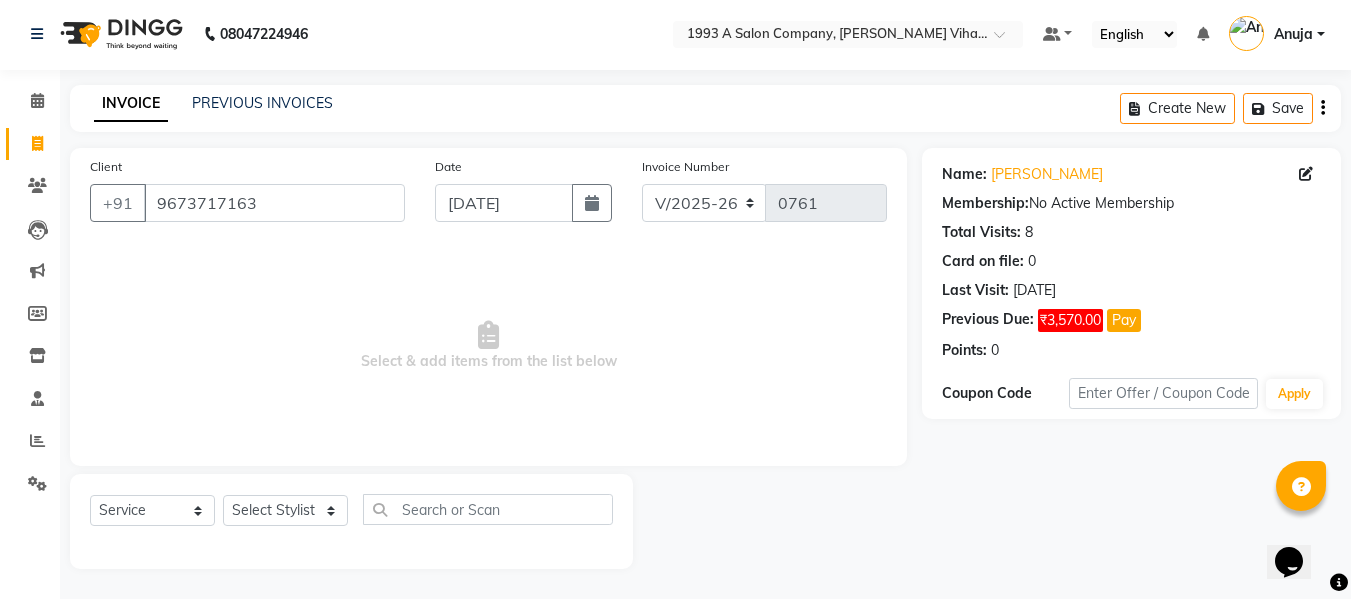 click on "₹3,570.00" 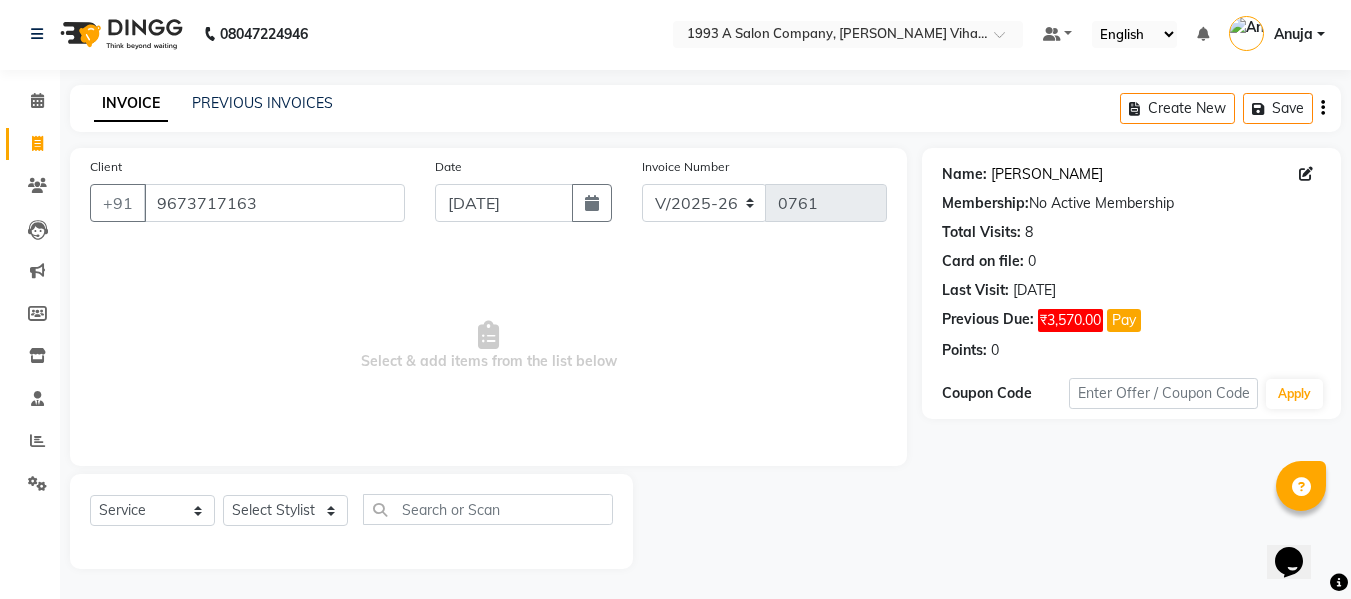 click on "[PERSON_NAME]" 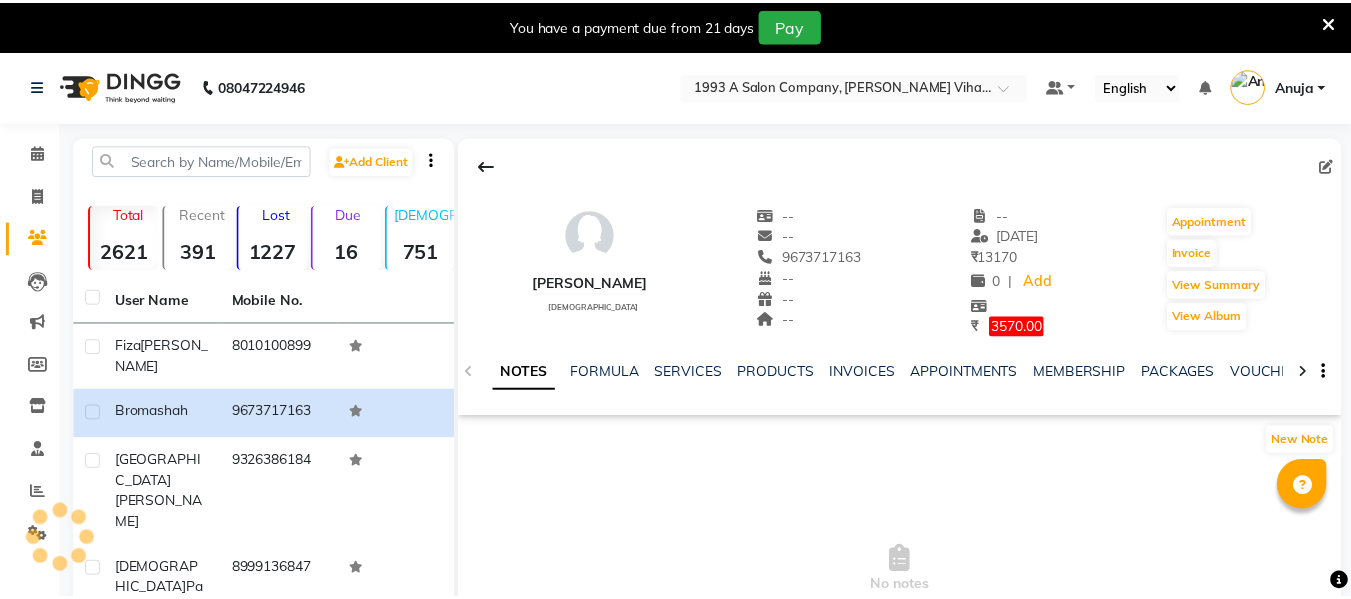 scroll, scrollTop: 0, scrollLeft: 0, axis: both 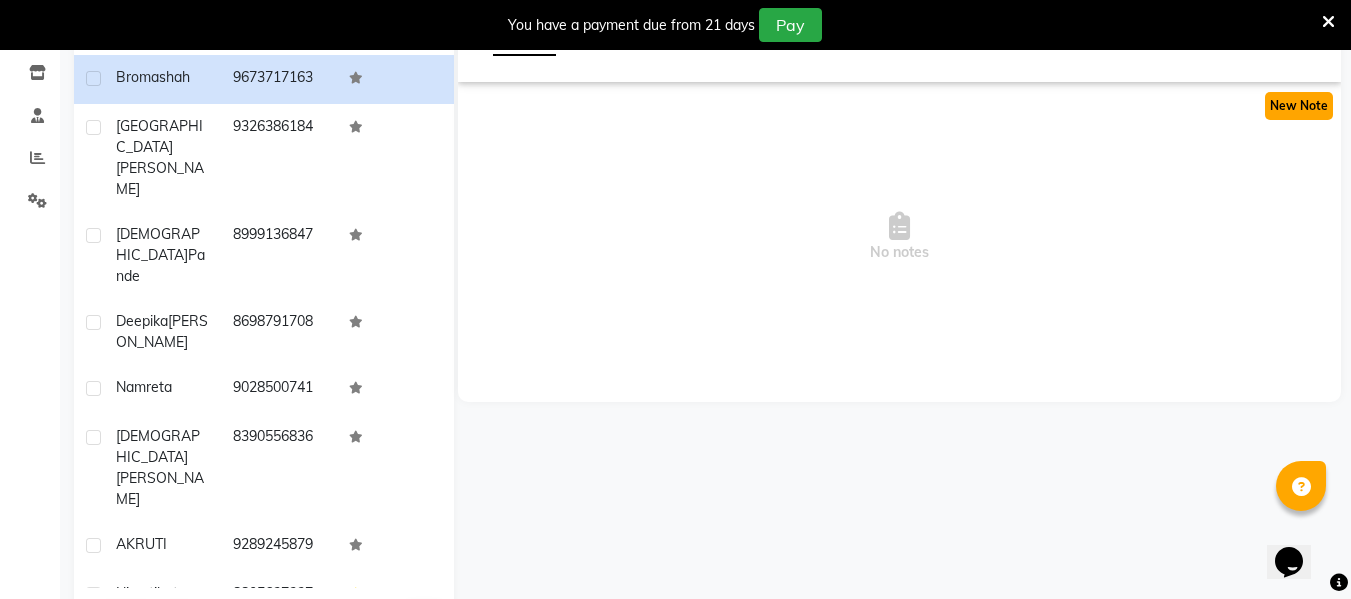 click on "New Note" 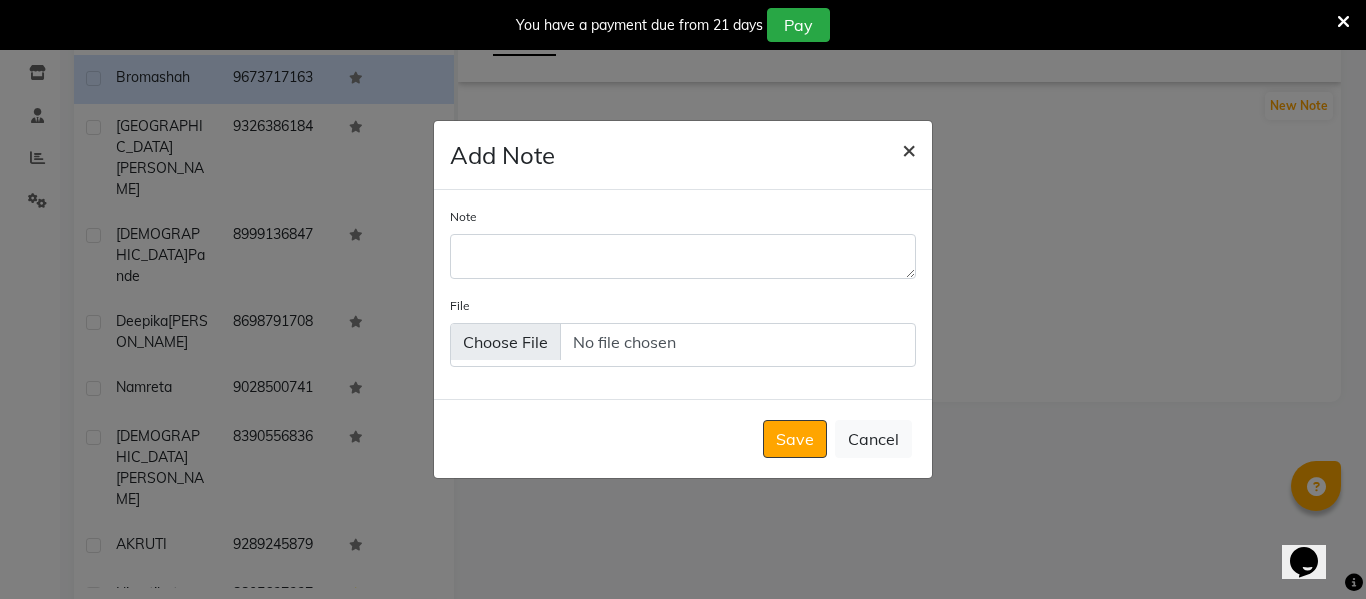click on "×" 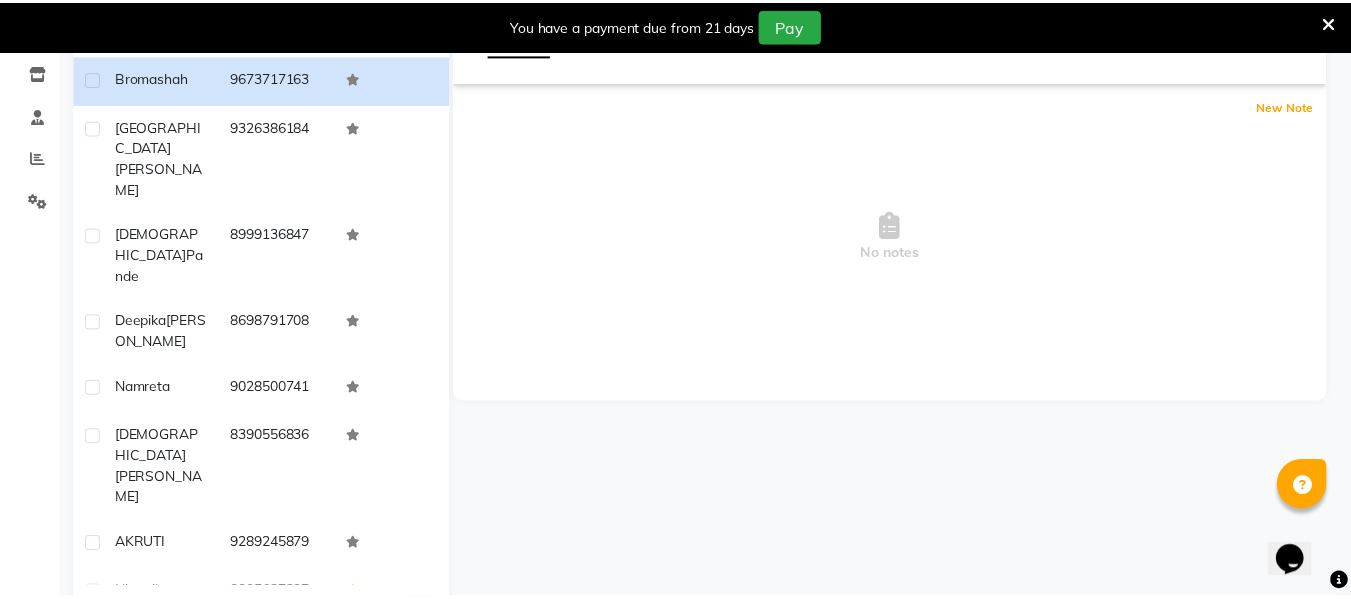 scroll, scrollTop: 318, scrollLeft: 0, axis: vertical 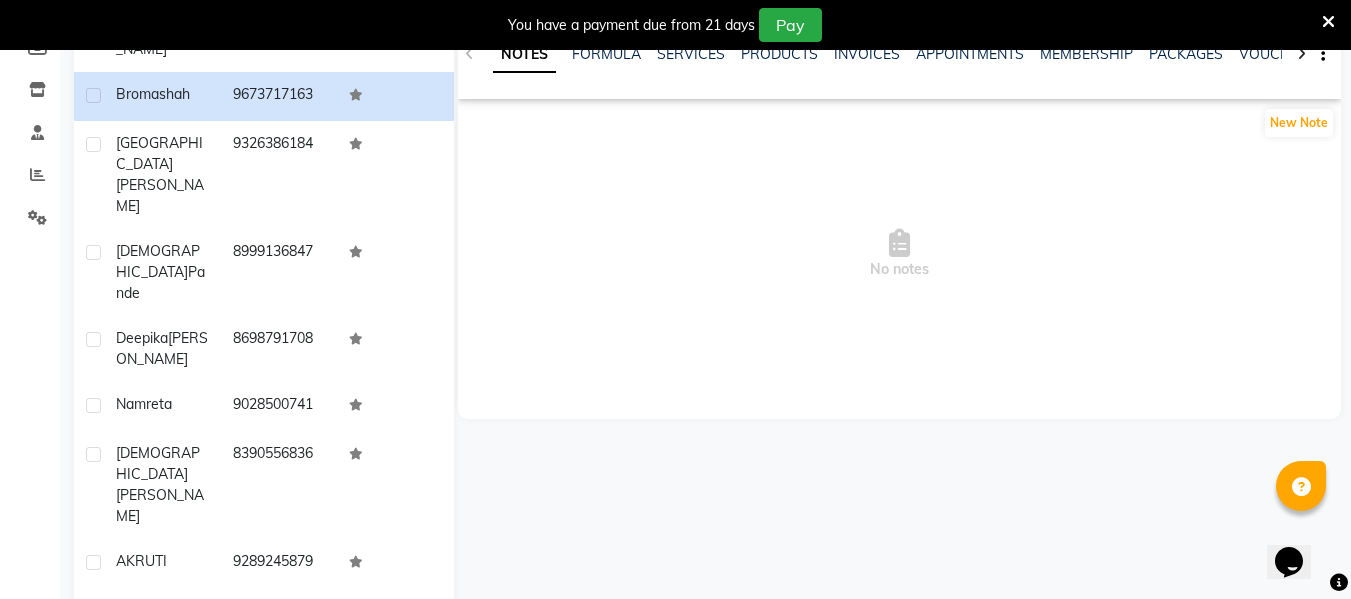 drag, startPoint x: 0, startPoint y: 528, endPoint x: 0, endPoint y: 646, distance: 118 